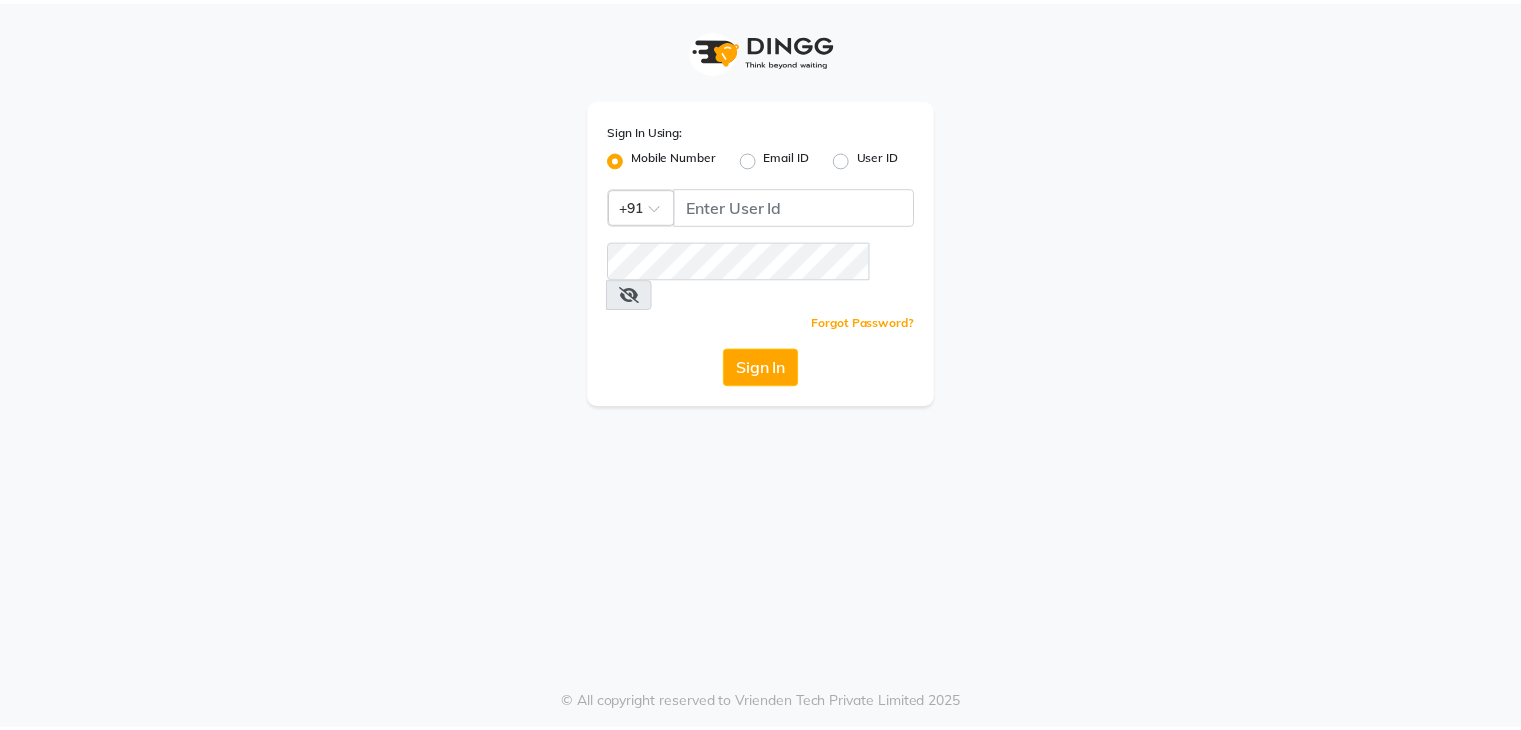 scroll, scrollTop: 0, scrollLeft: 0, axis: both 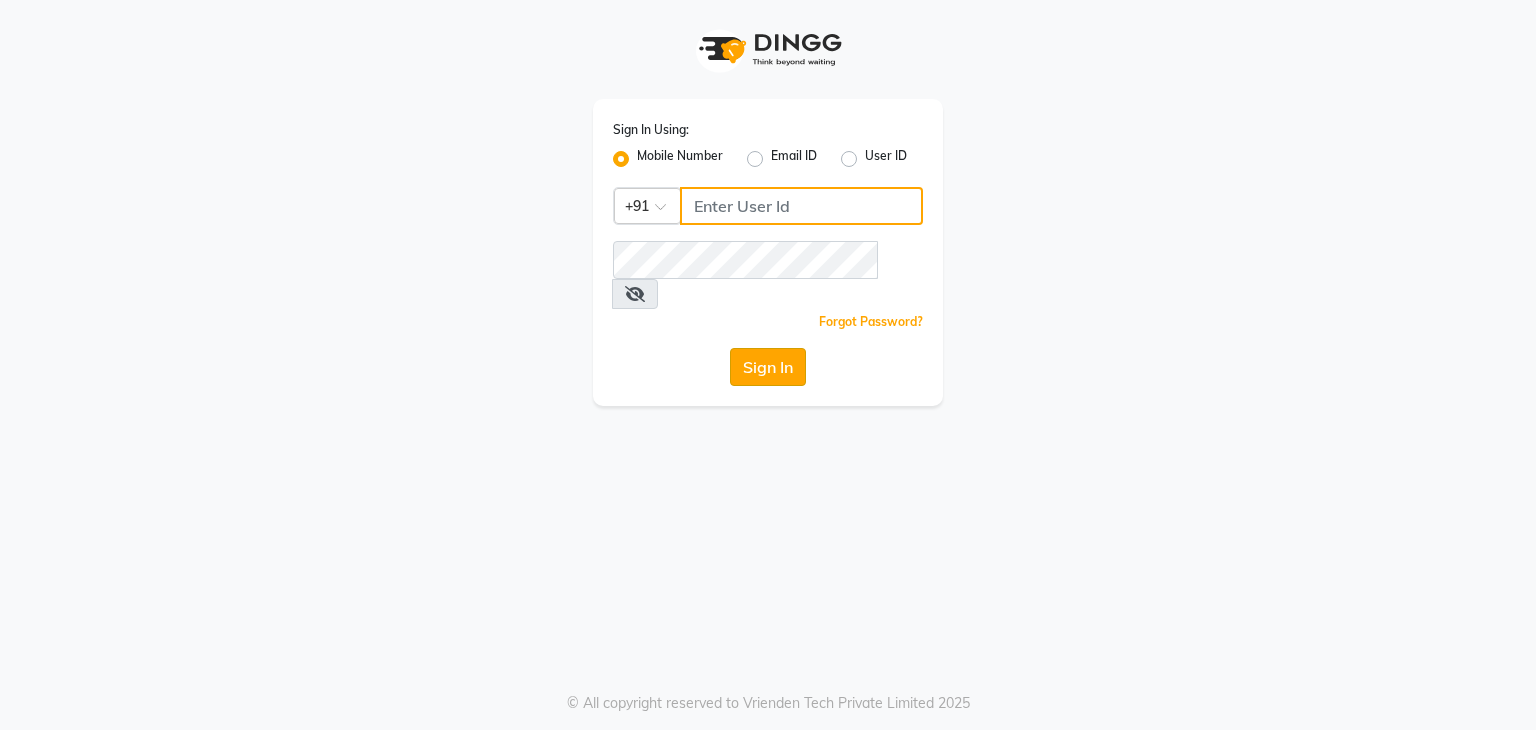 type on "9606817794" 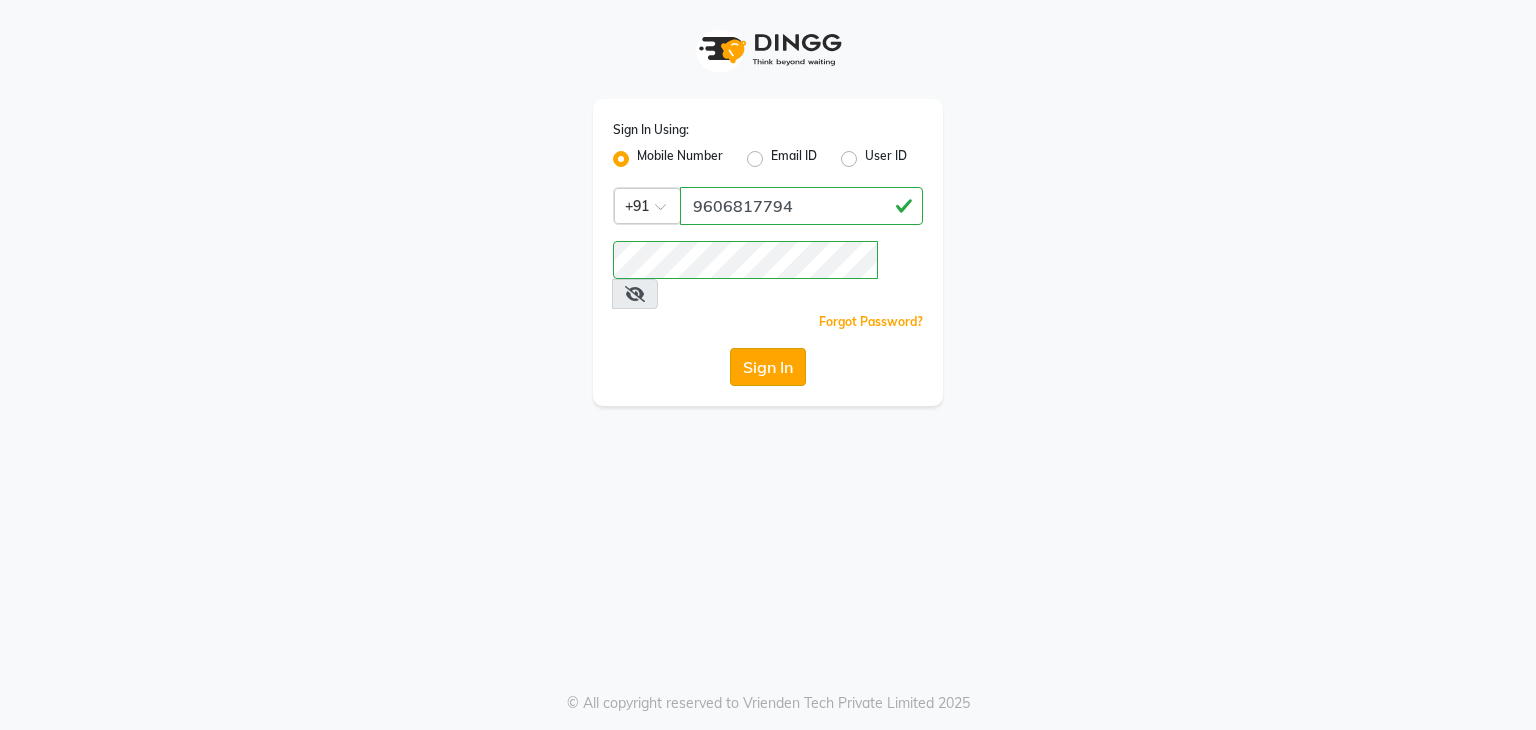 click on "Sign In" 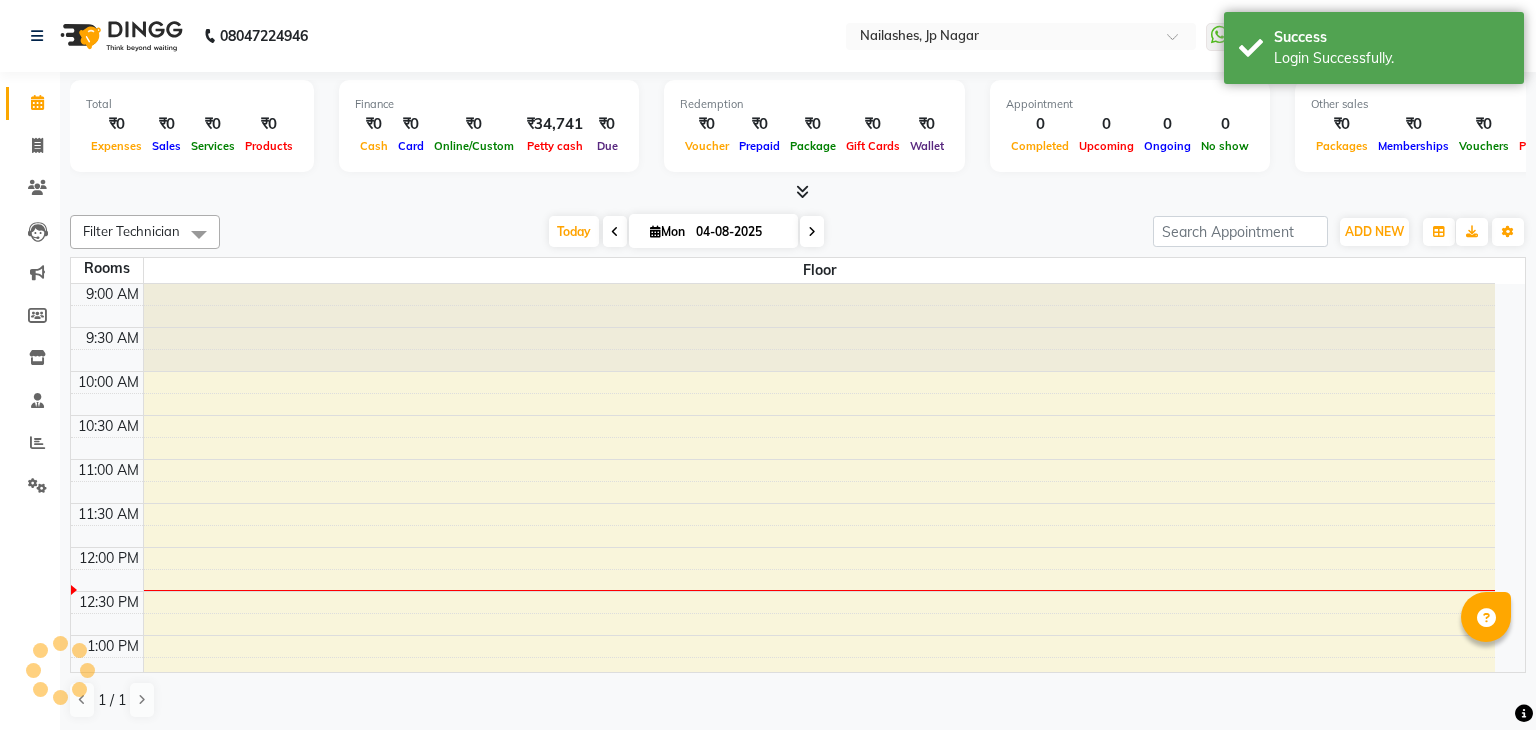 select on "en" 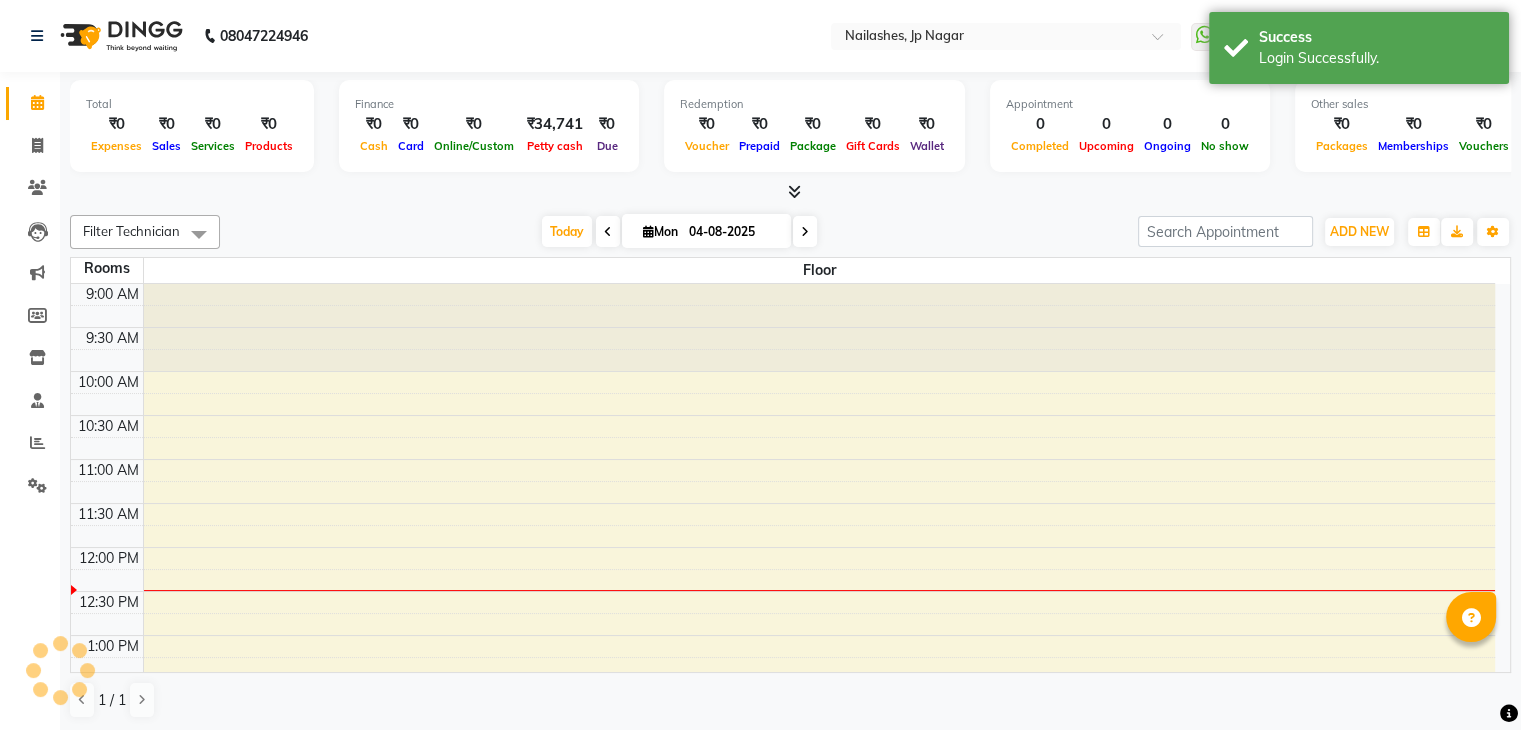 scroll, scrollTop: 0, scrollLeft: 0, axis: both 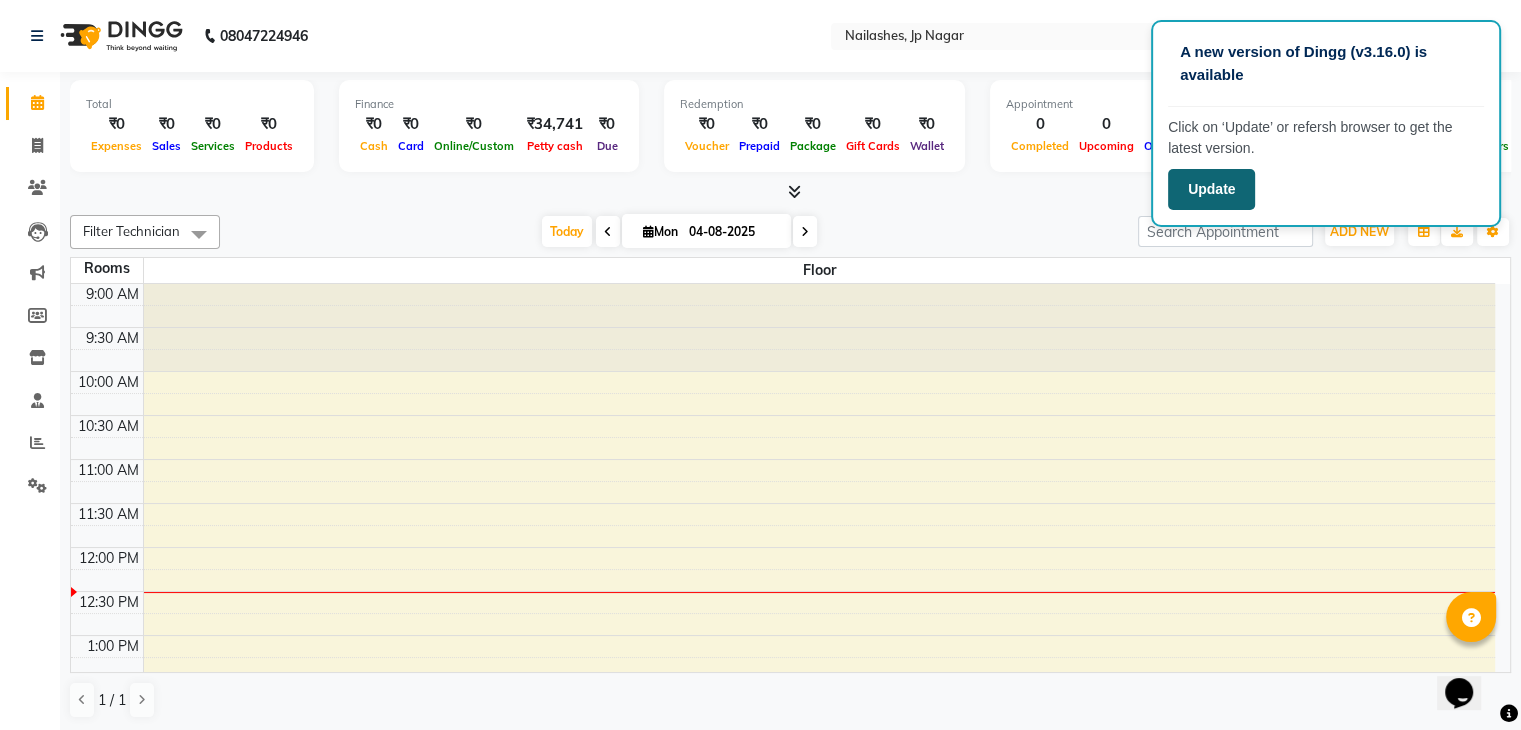 click on "Update" 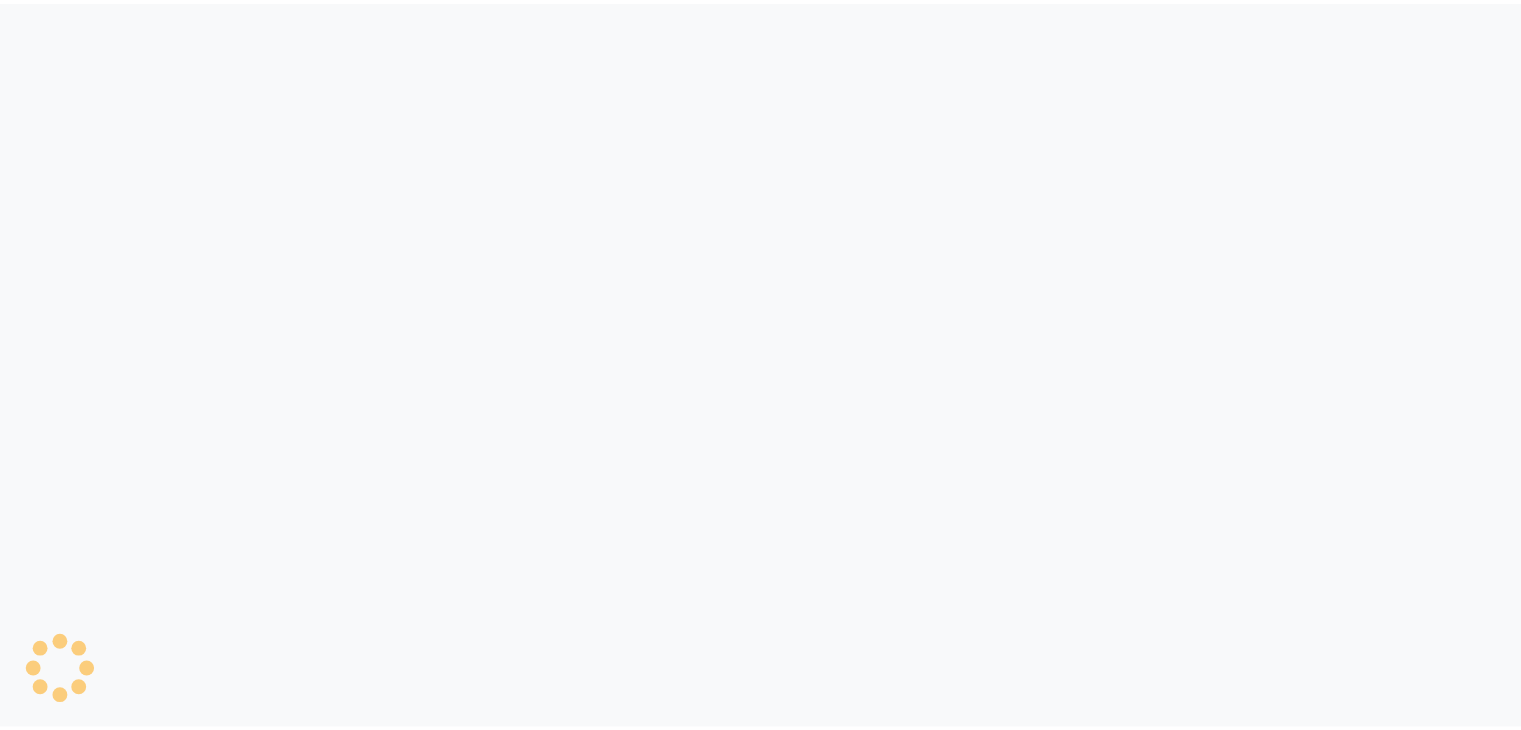 scroll, scrollTop: 0, scrollLeft: 0, axis: both 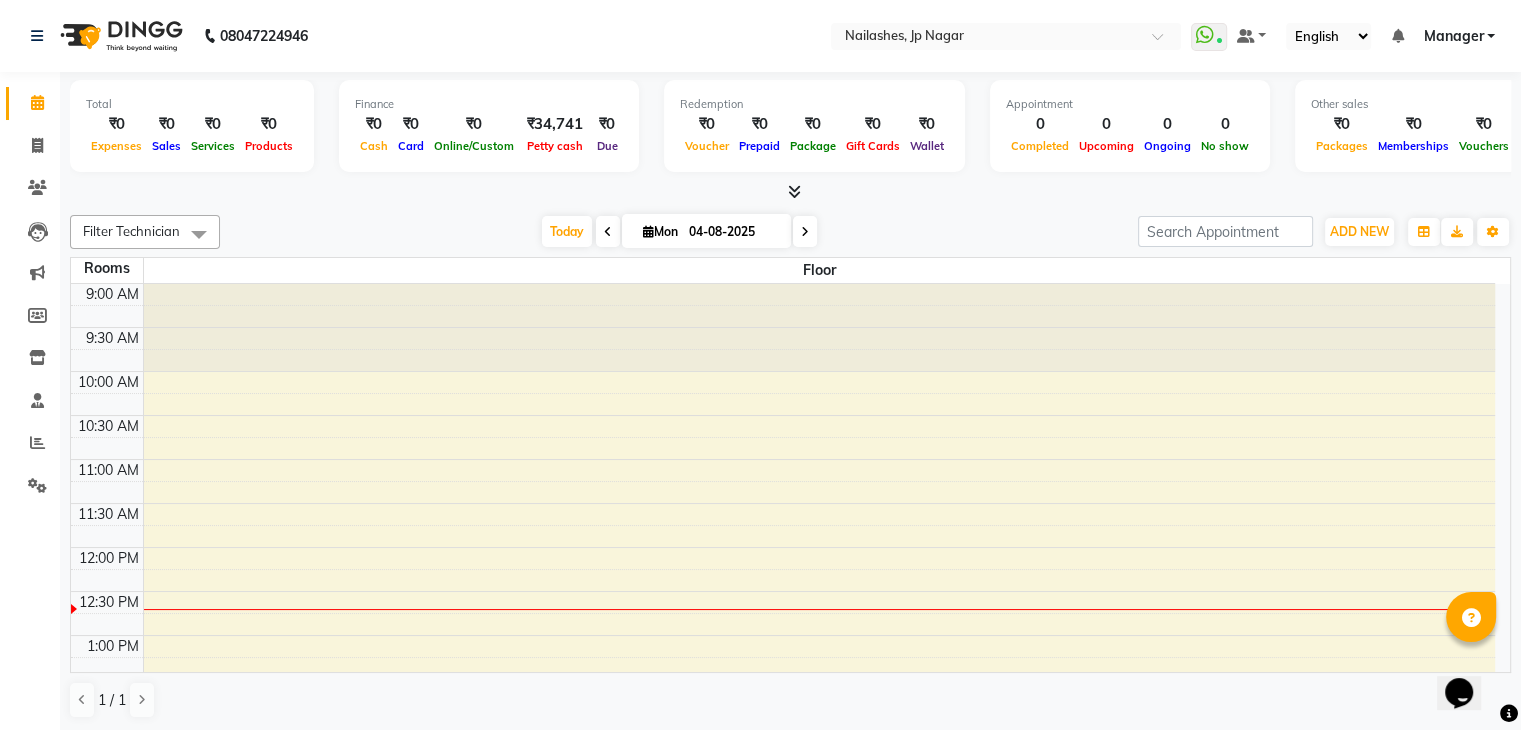 click at bounding box center (794, 191) 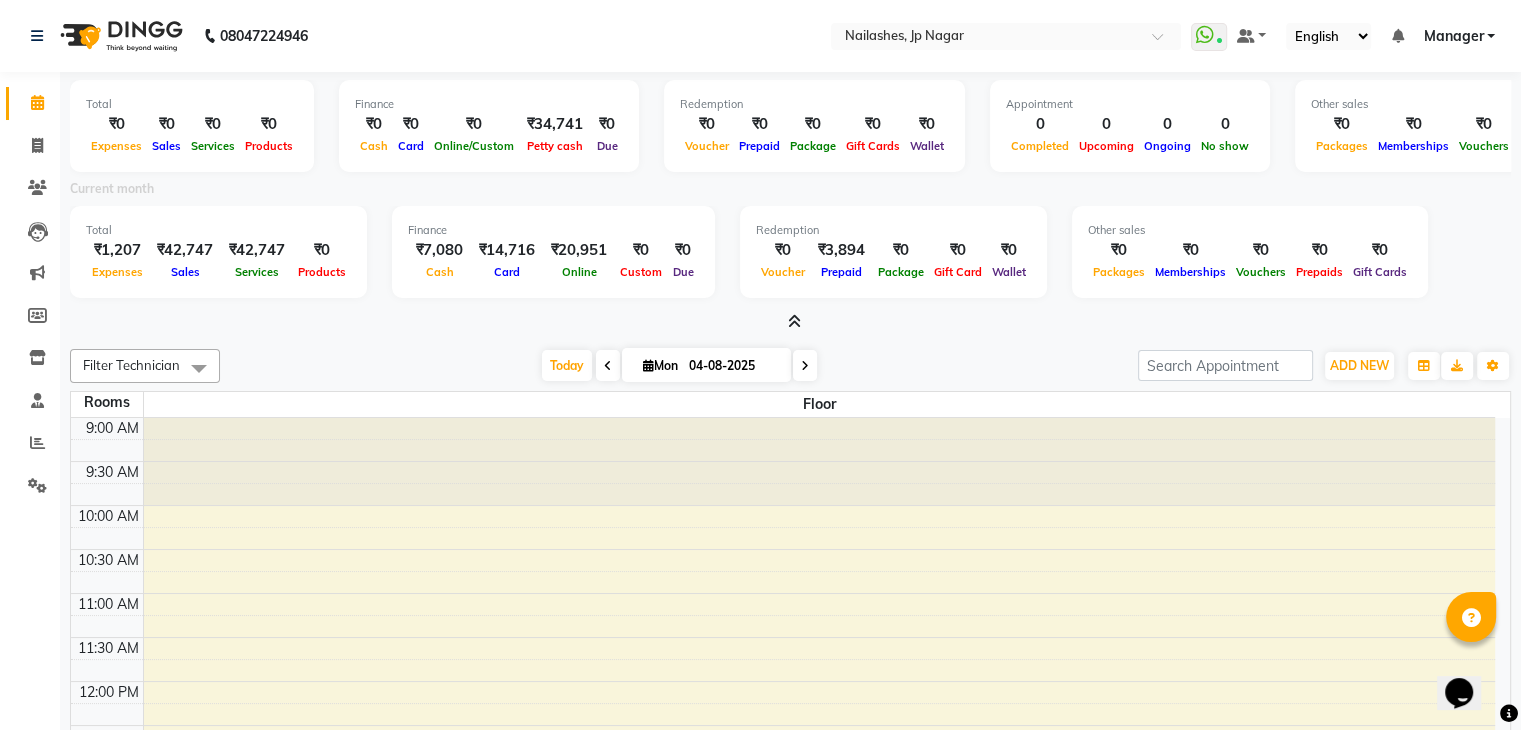 click at bounding box center (794, 321) 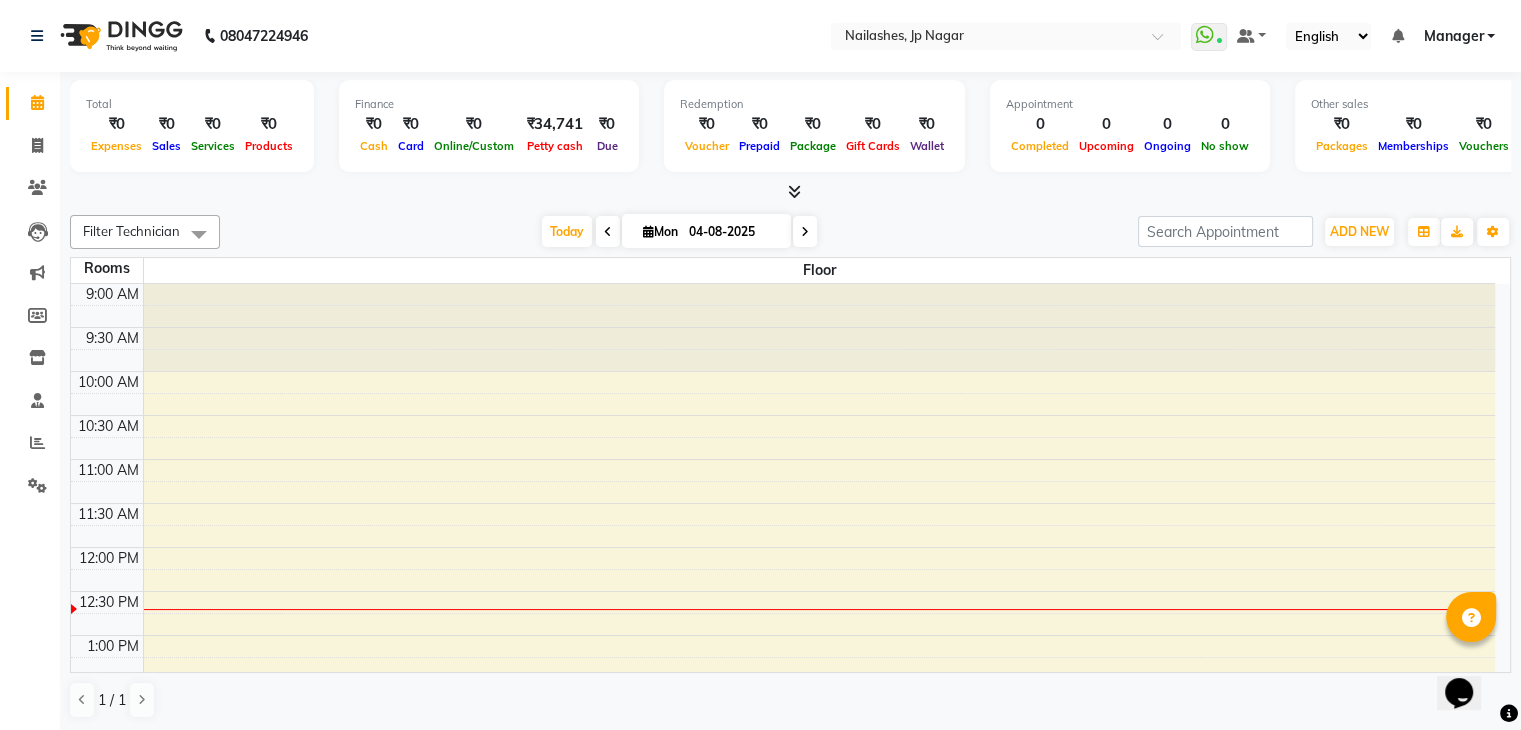 click at bounding box center (790, 192) 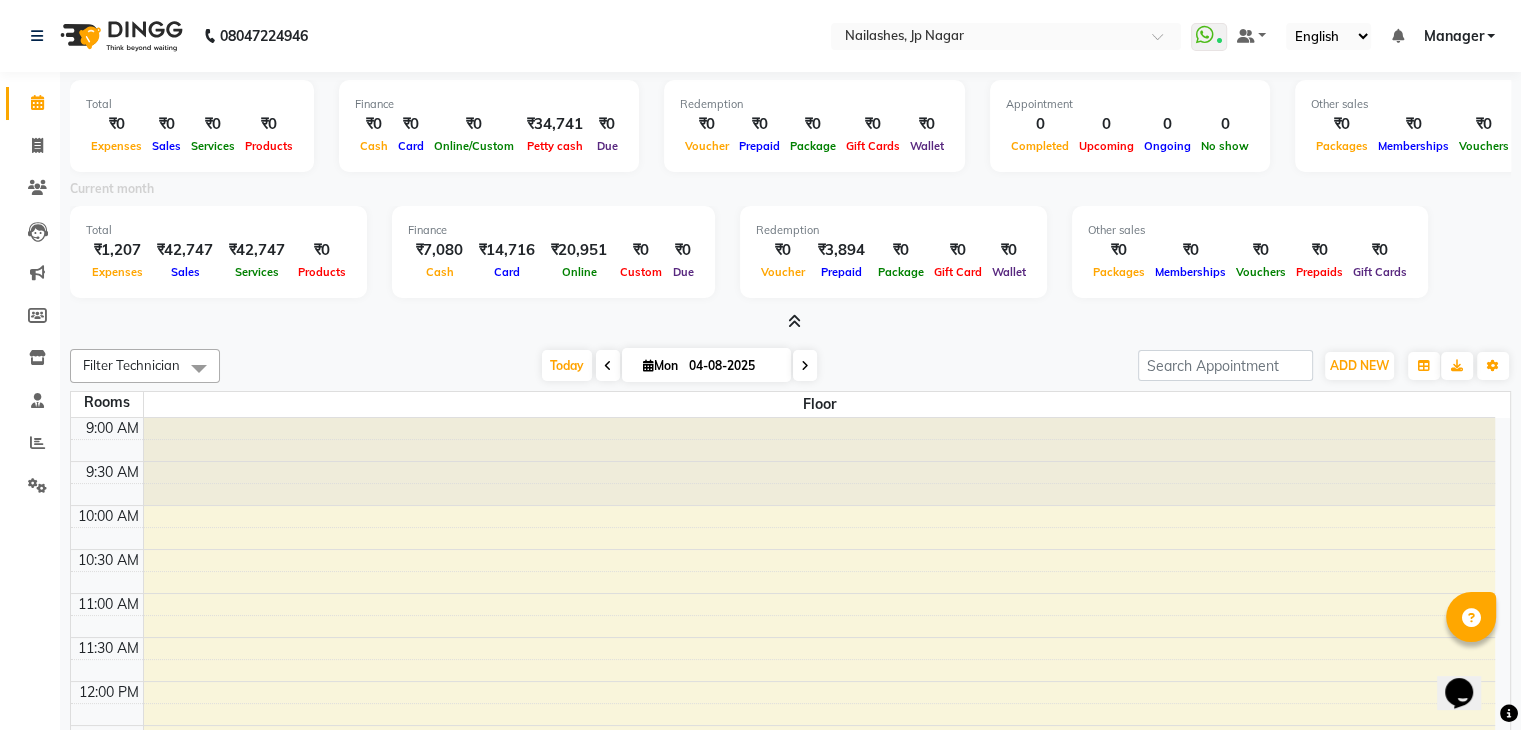 click at bounding box center [794, 321] 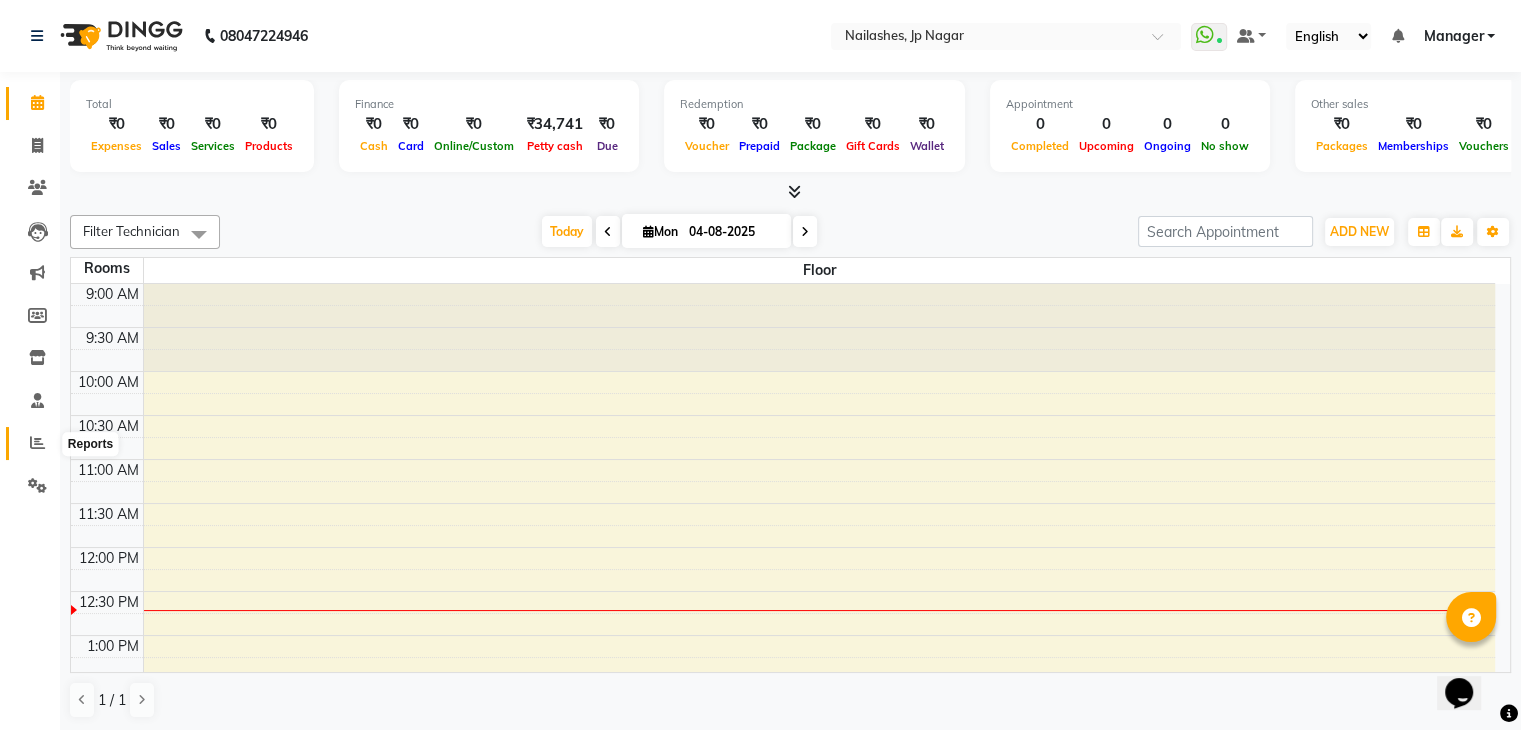 click 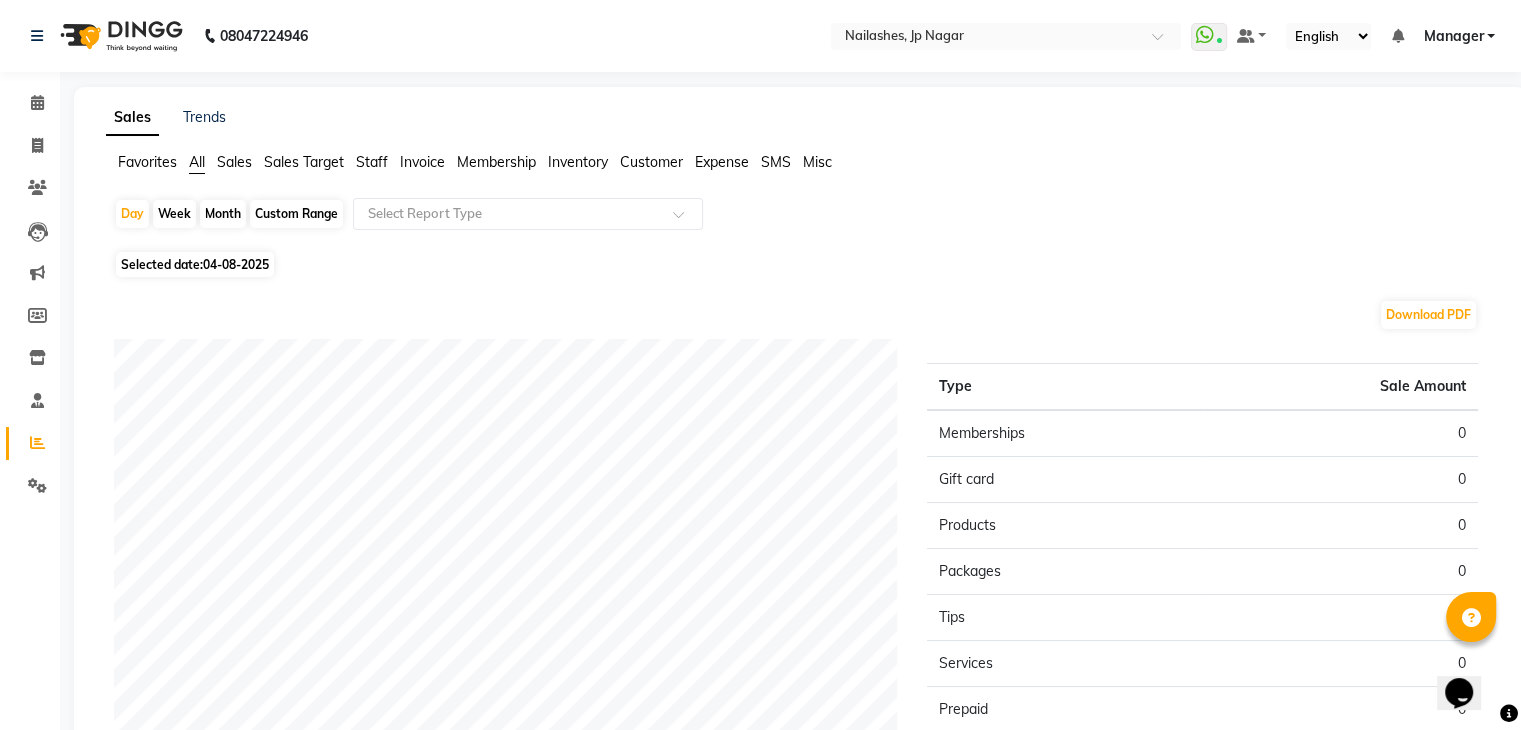 click on "Selected date:  04-08-2025" 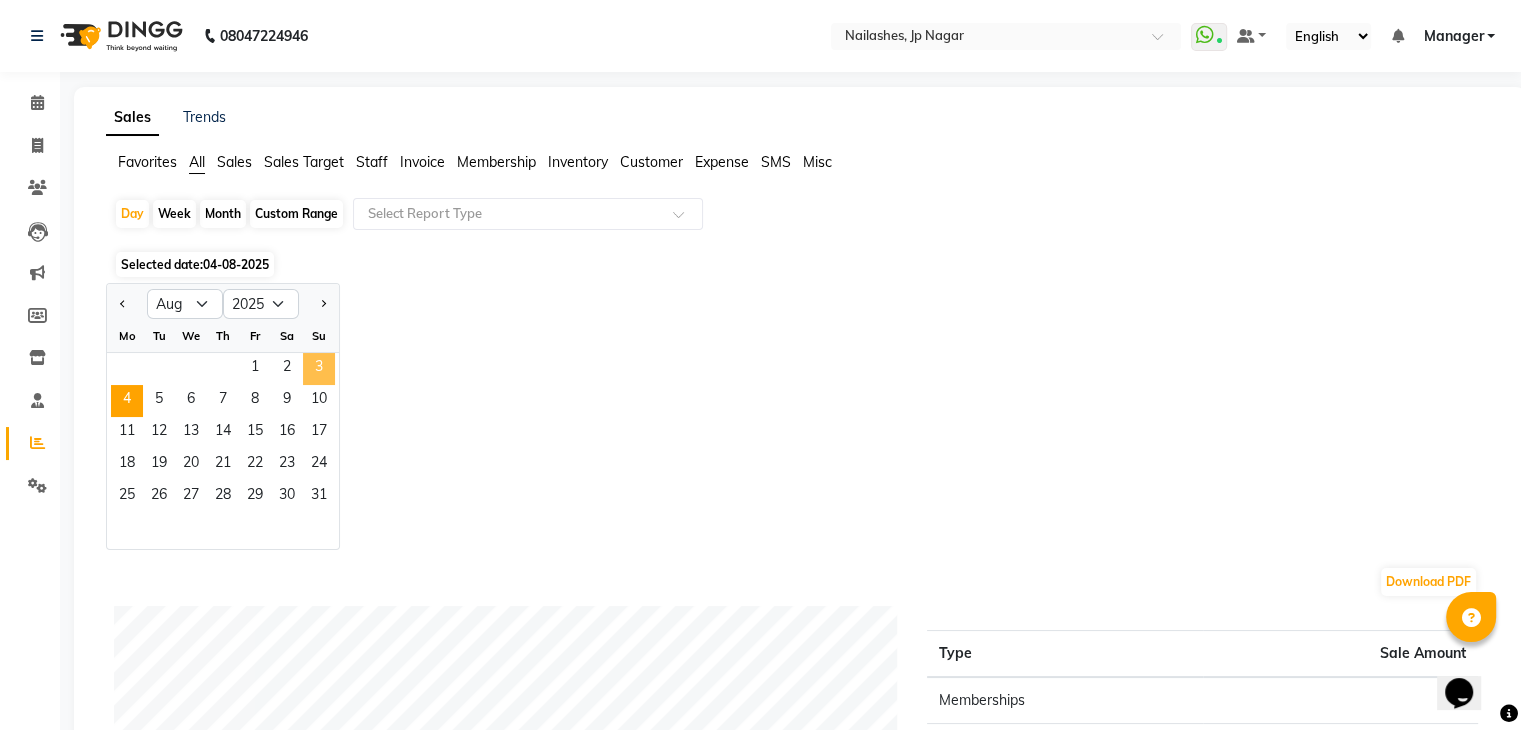 click on "3" 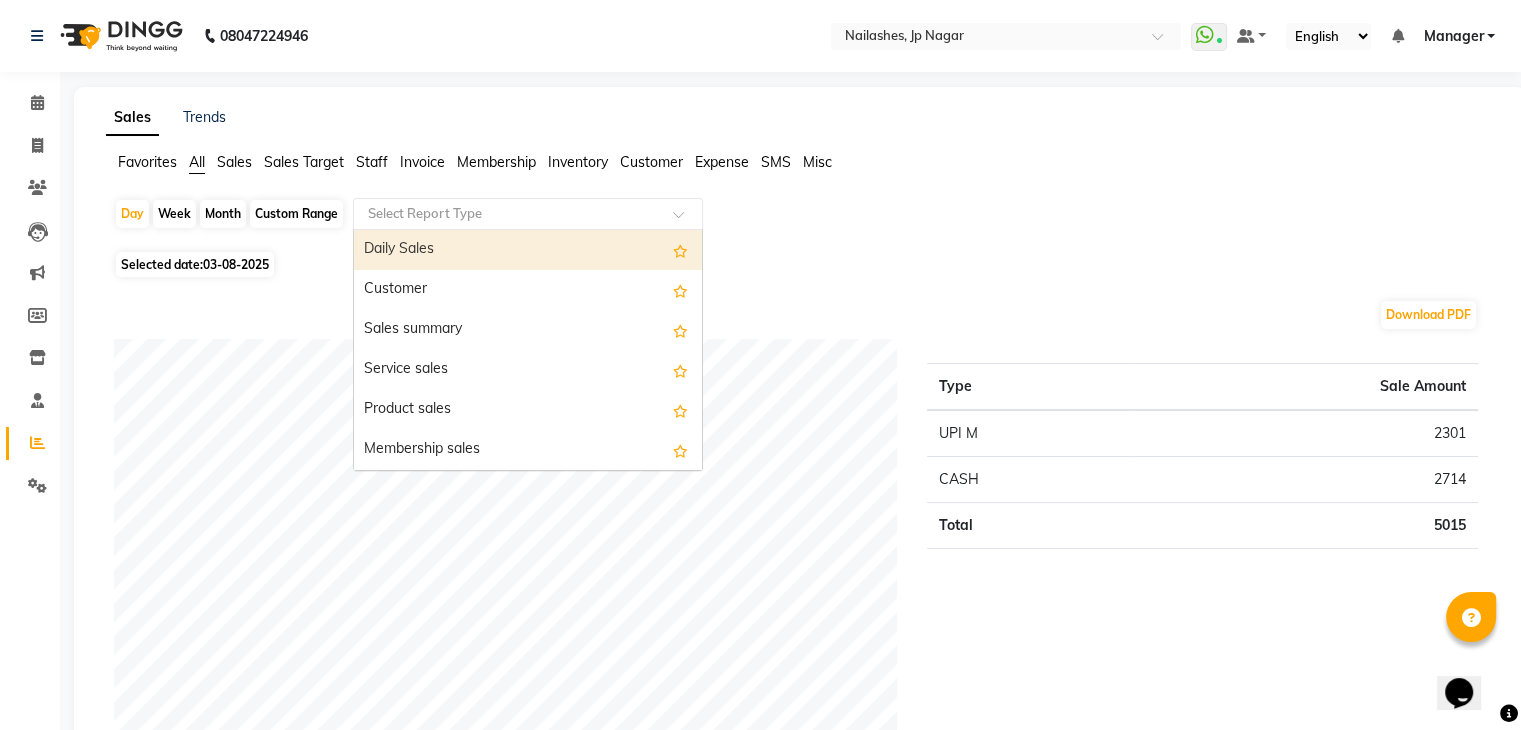 click 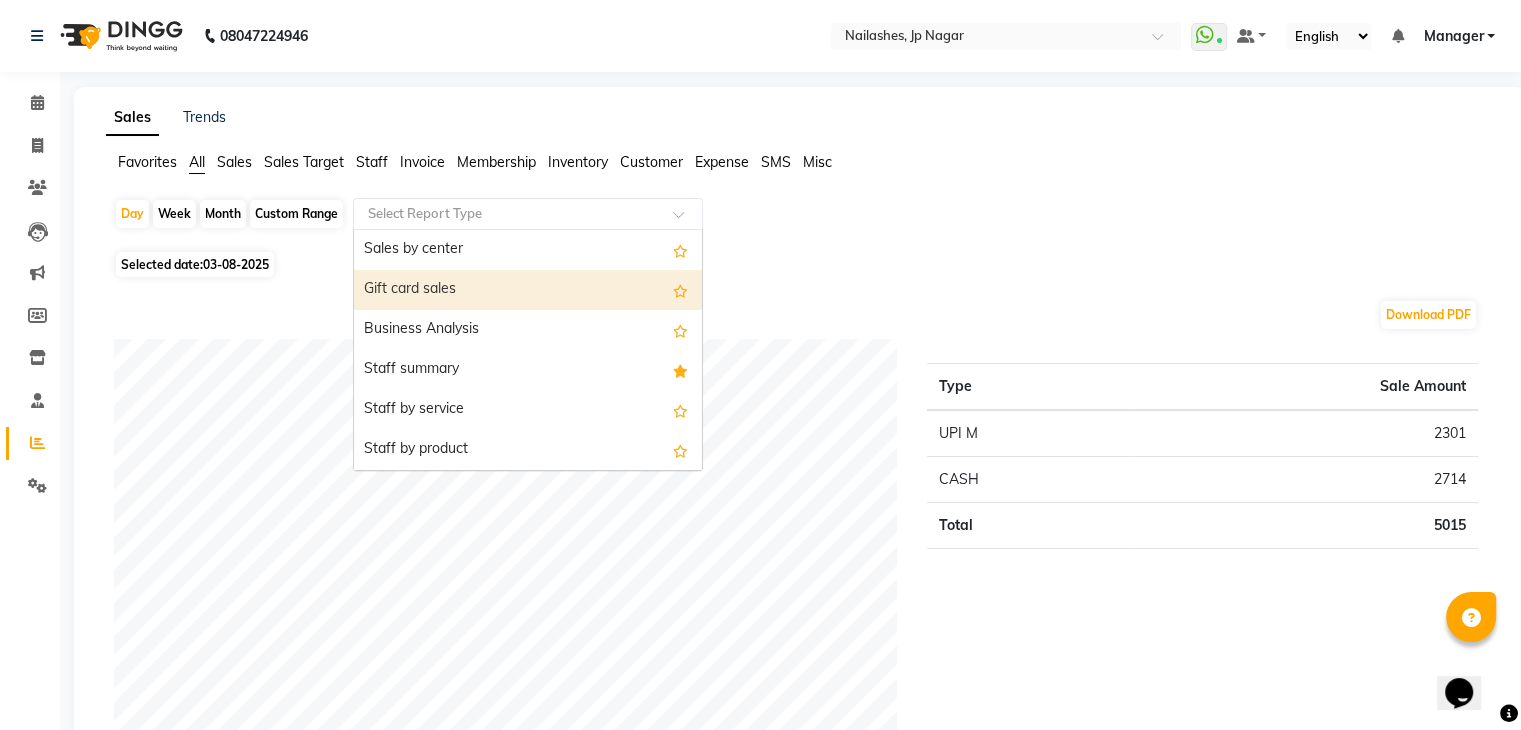 scroll, scrollTop: 403, scrollLeft: 0, axis: vertical 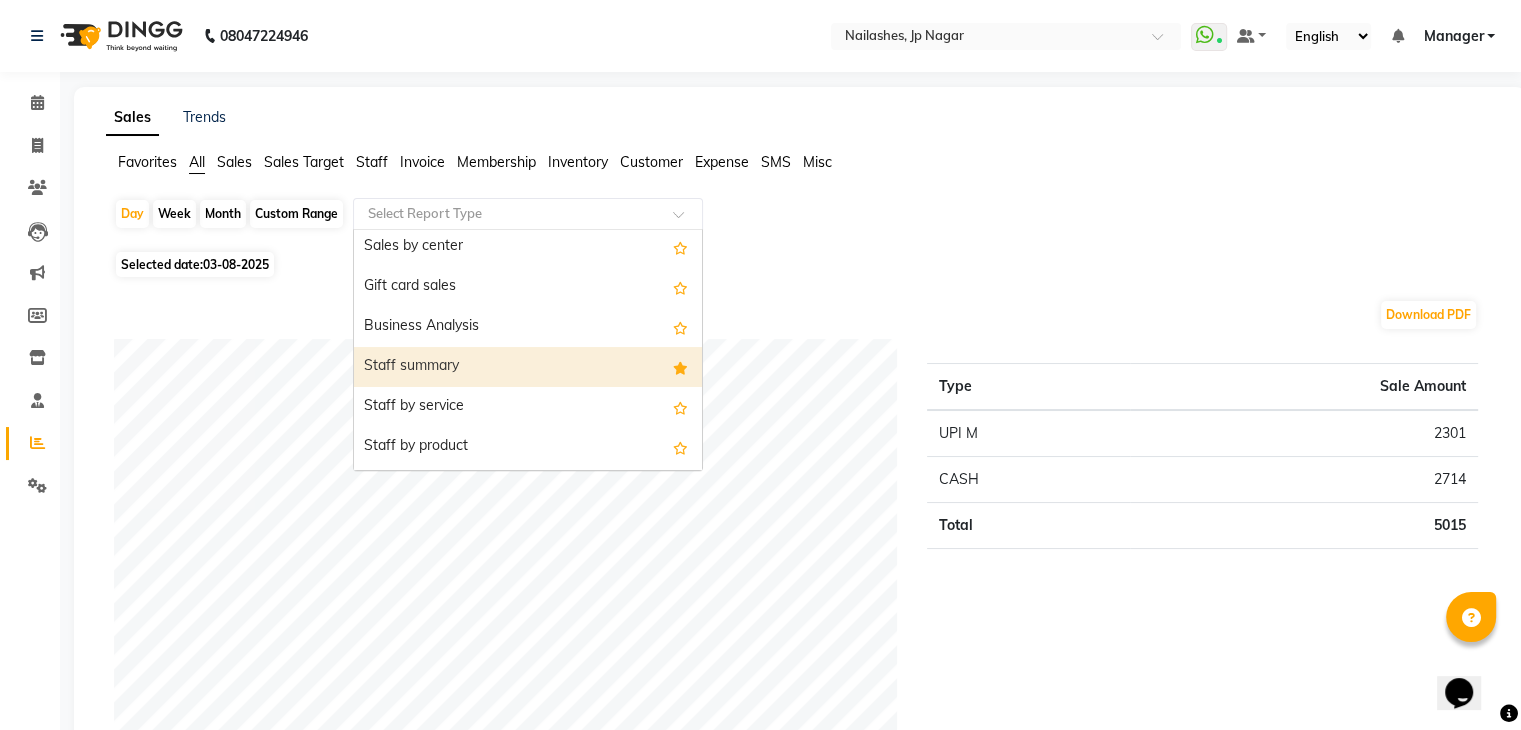 click on "Staff summary" at bounding box center [528, 367] 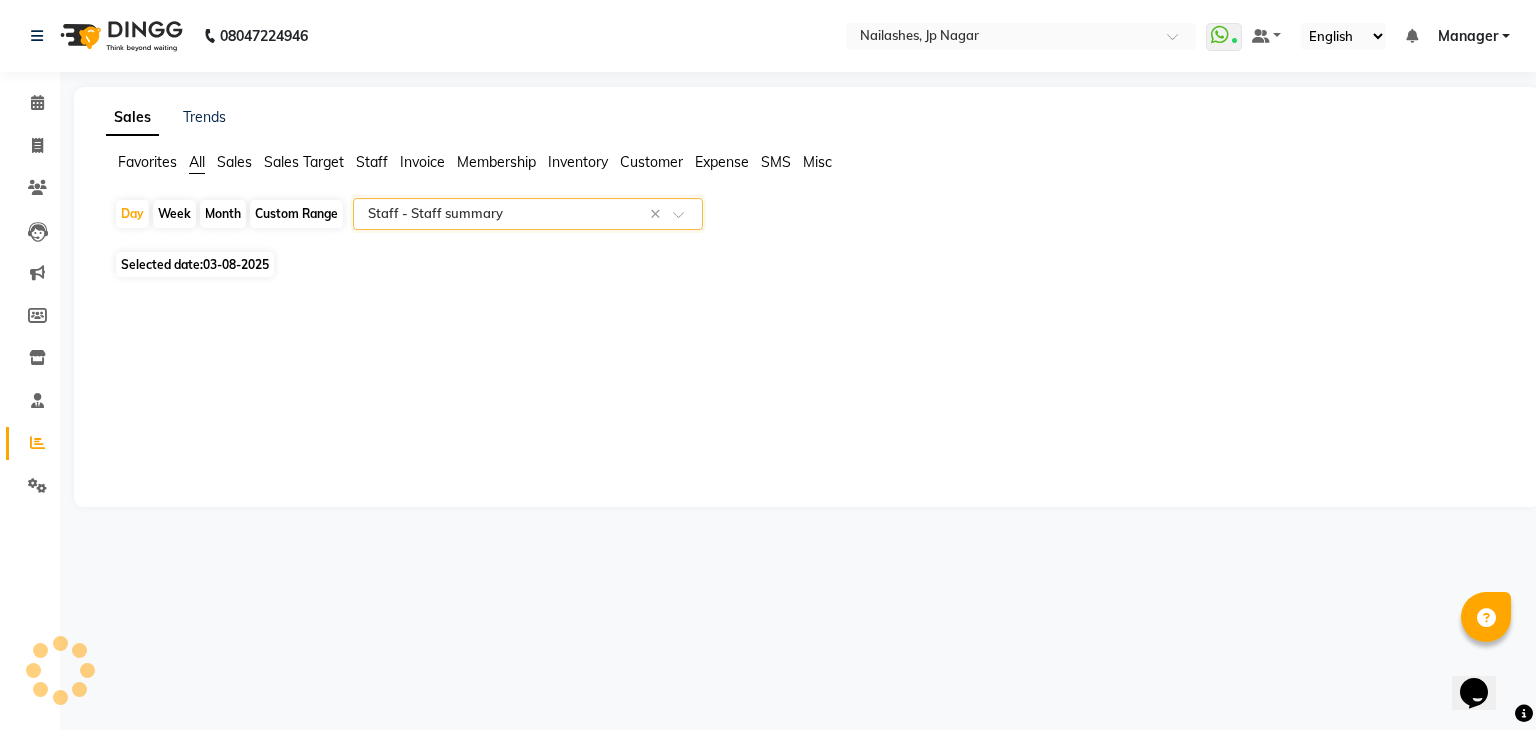 select on "full_report" 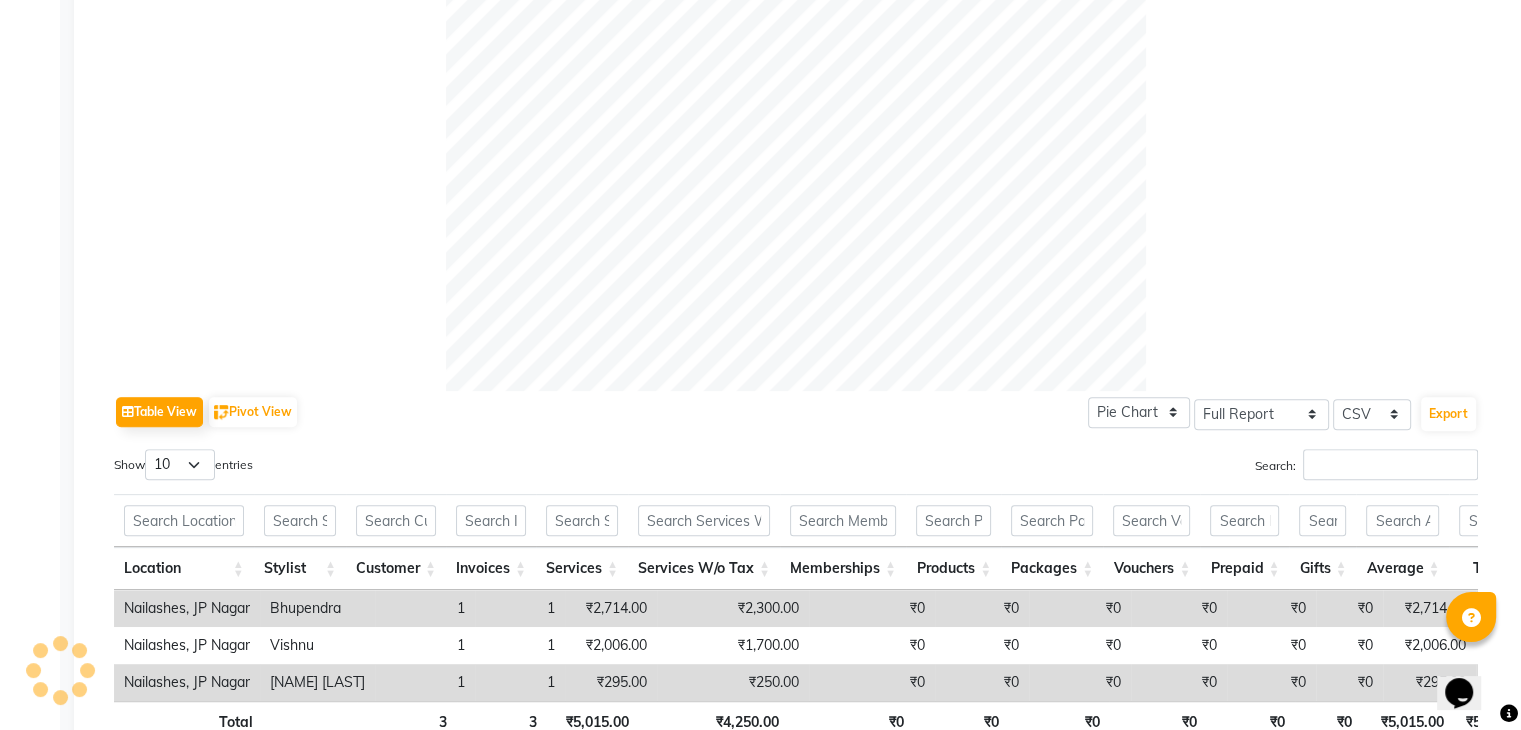 scroll, scrollTop: 783, scrollLeft: 0, axis: vertical 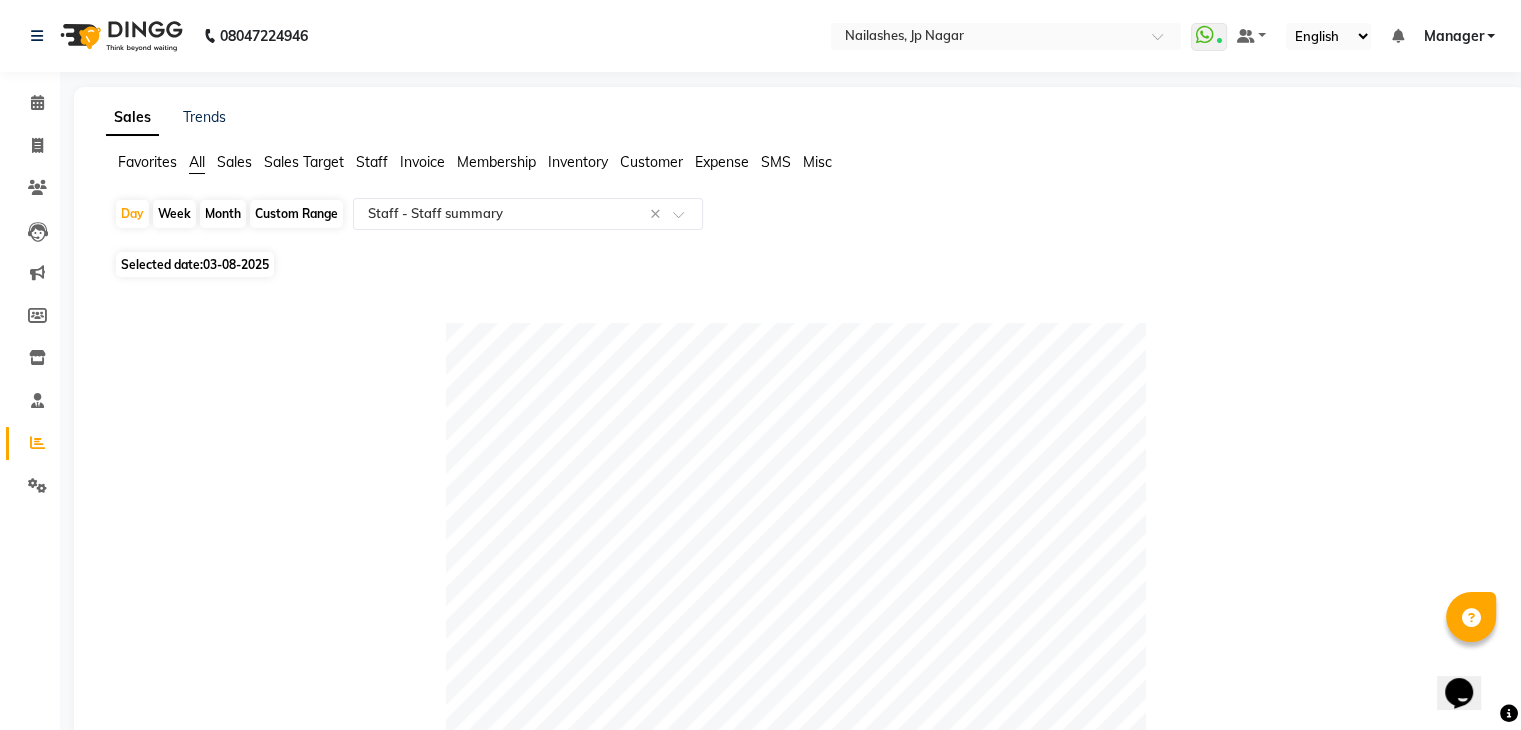 click on "Month" 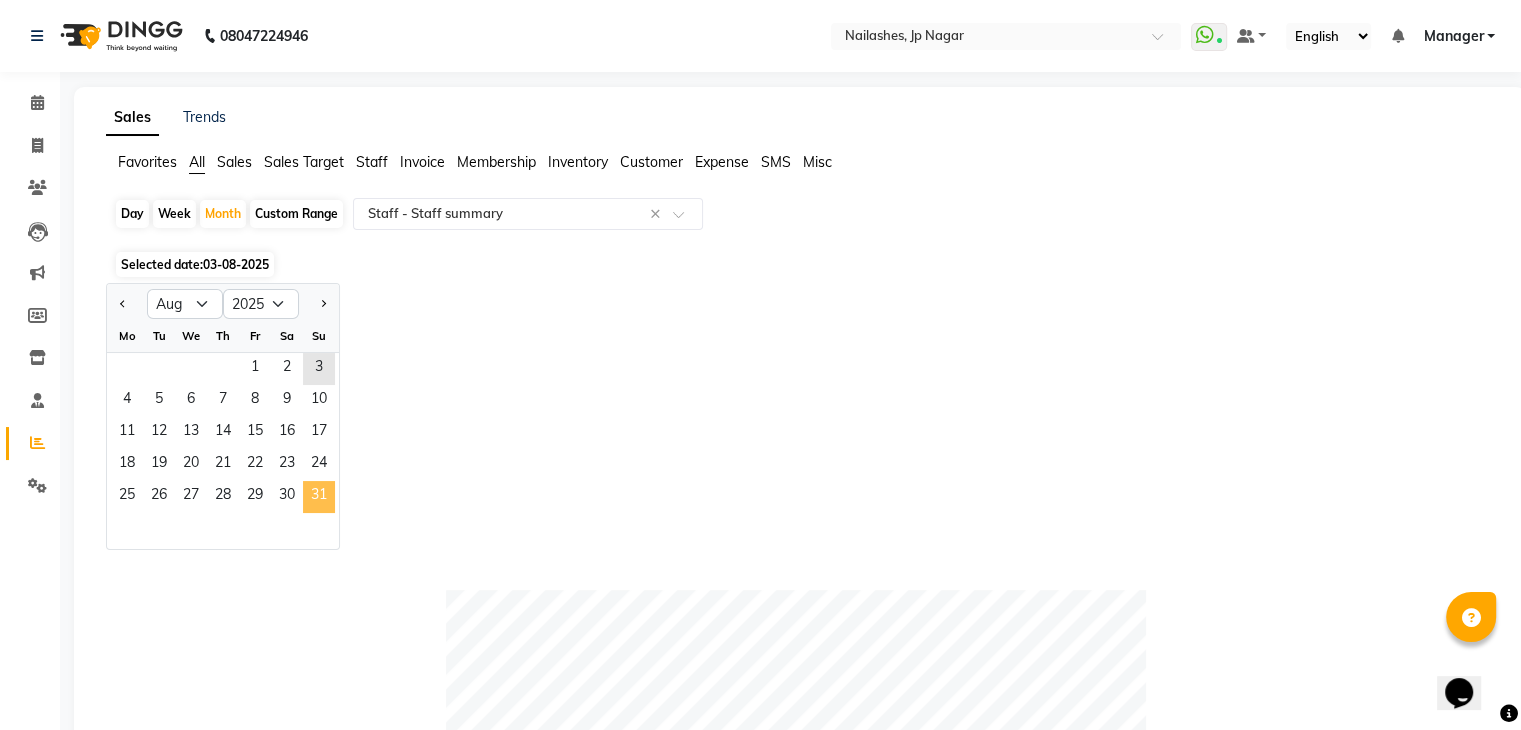 click on "31" 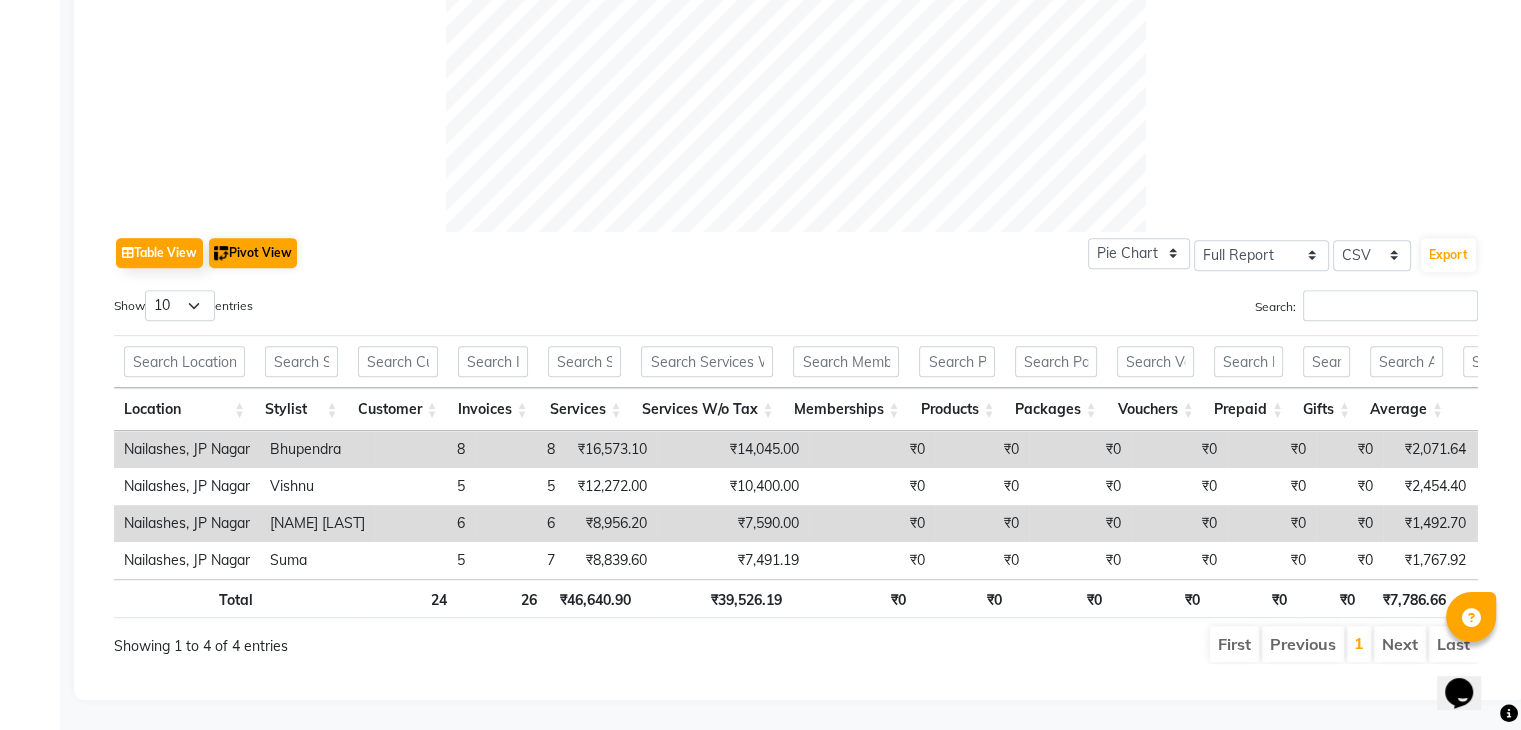 scroll, scrollTop: 0, scrollLeft: 0, axis: both 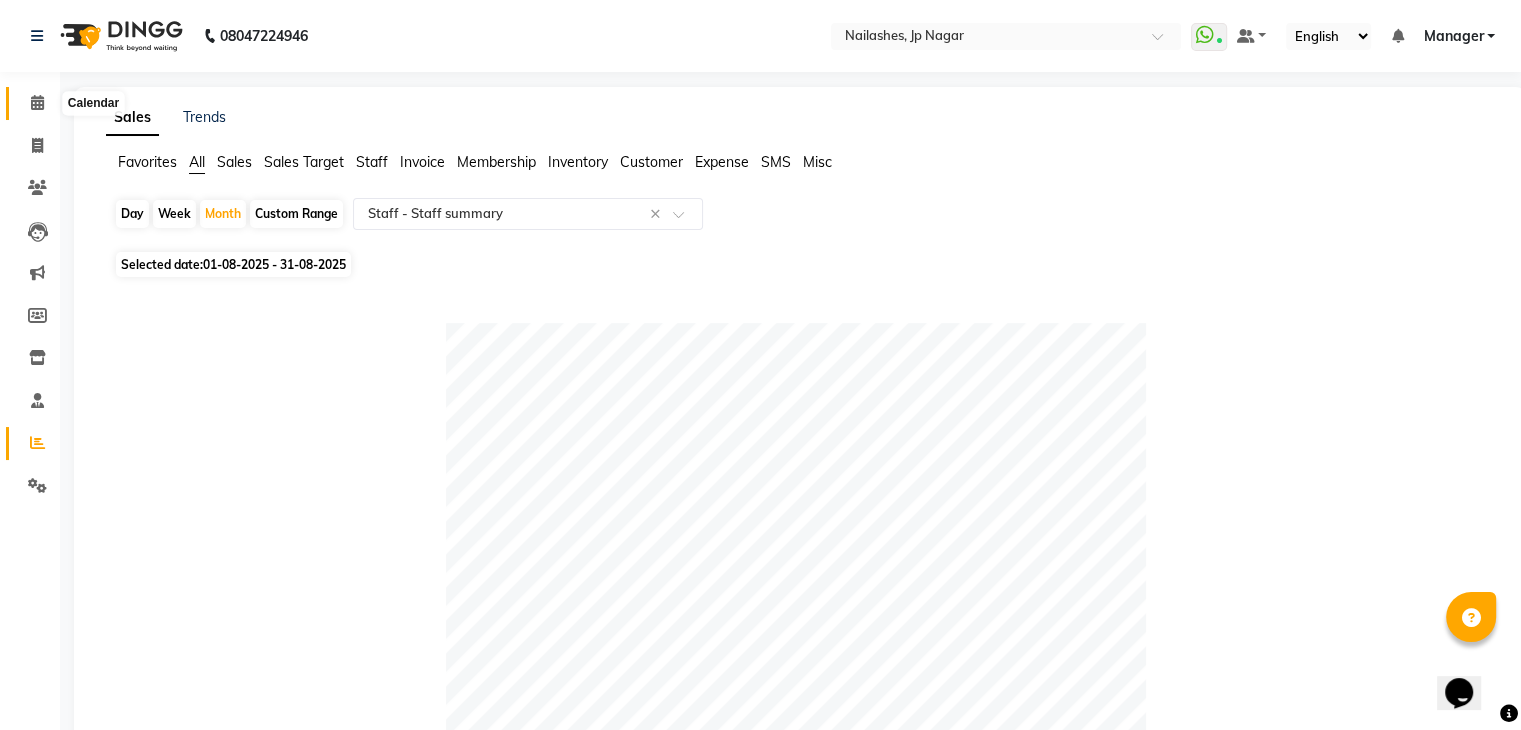 click 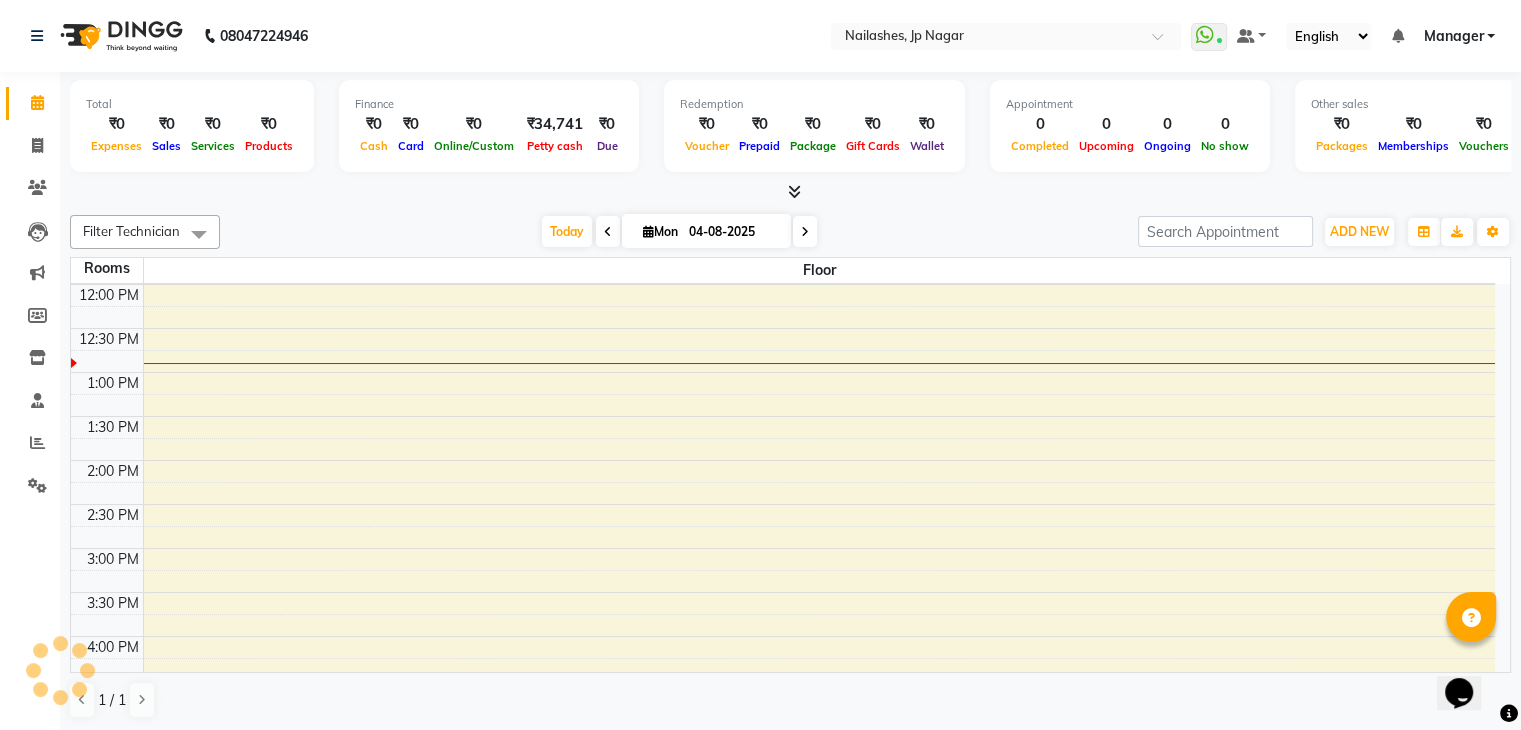 scroll, scrollTop: 0, scrollLeft: 0, axis: both 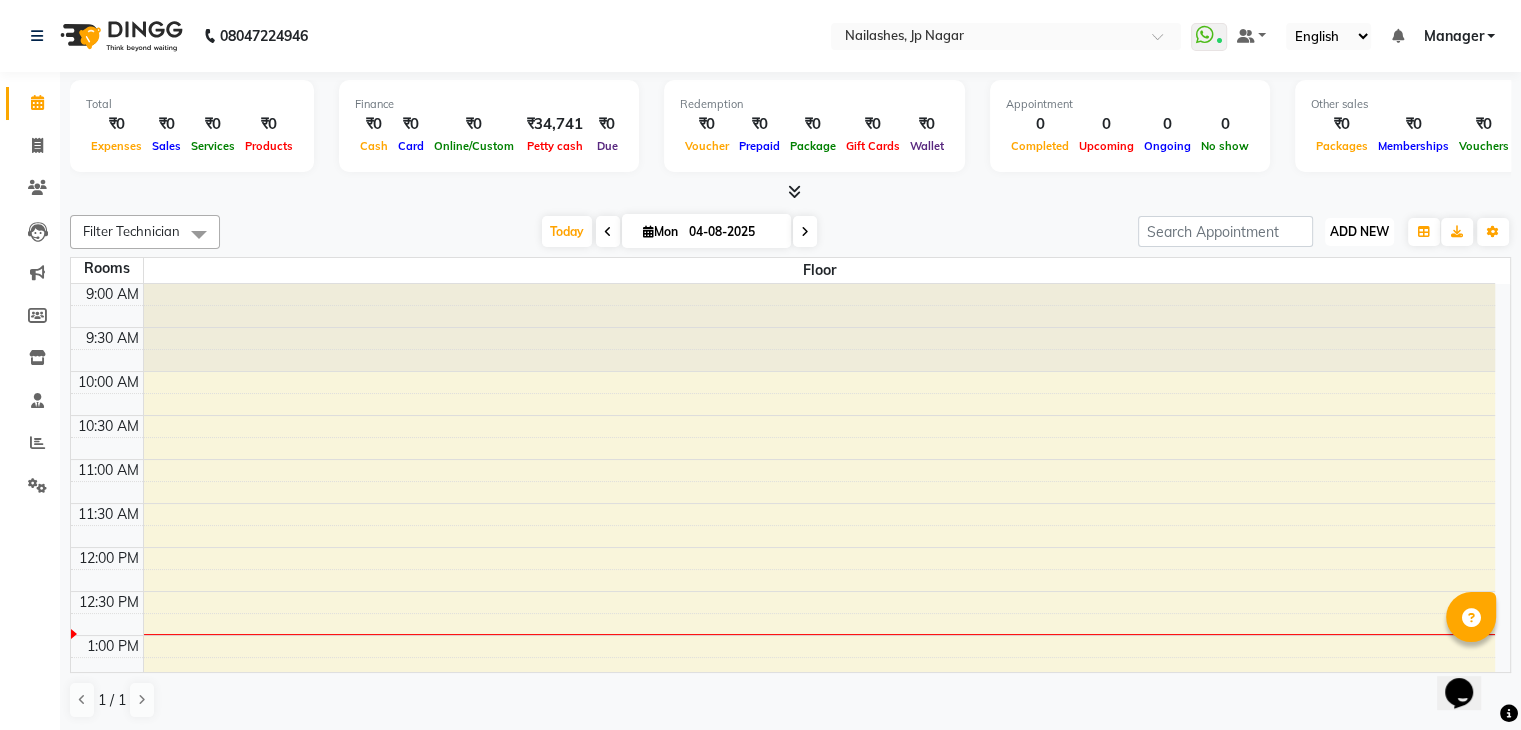 click on "ADD NEW" at bounding box center [1359, 231] 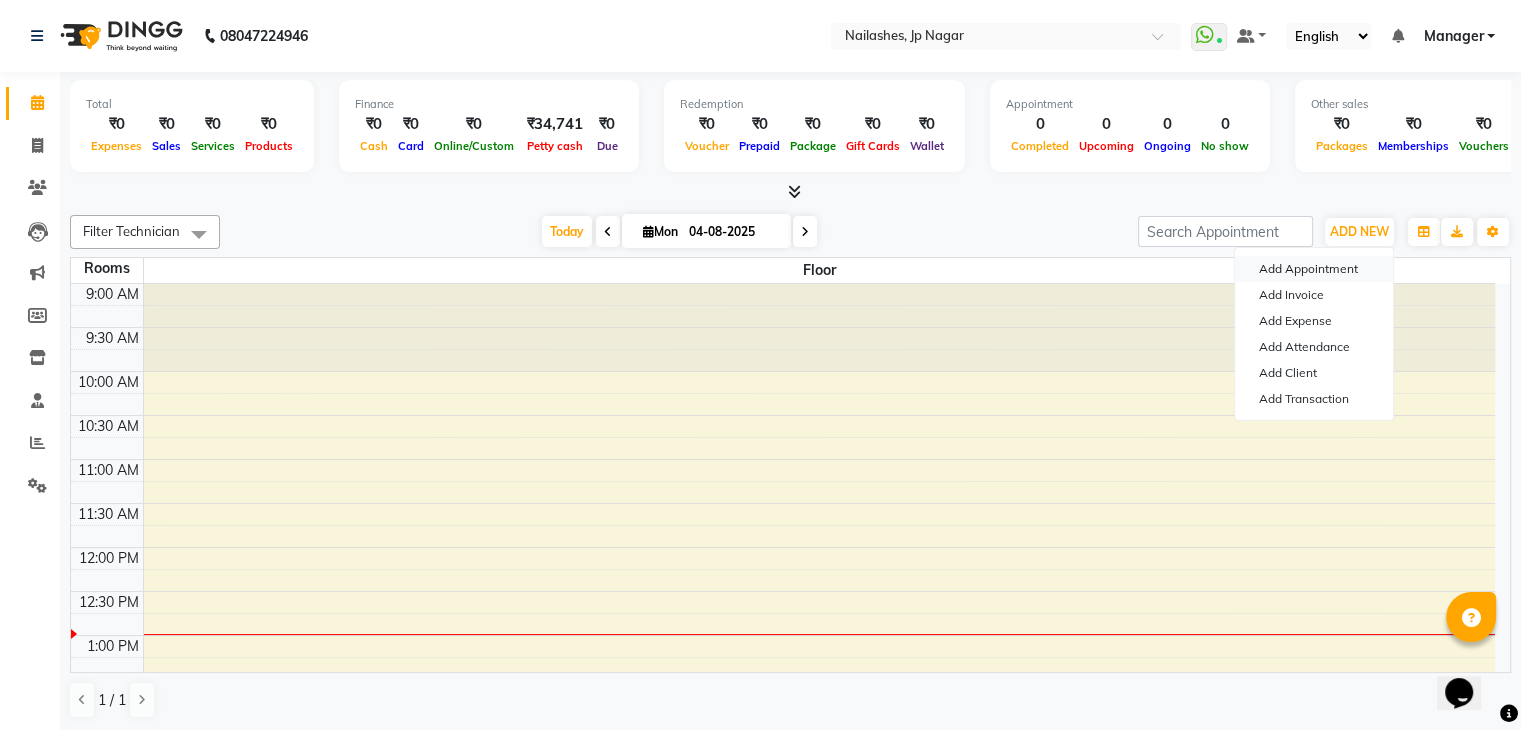 click on "Add Appointment" at bounding box center [1314, 269] 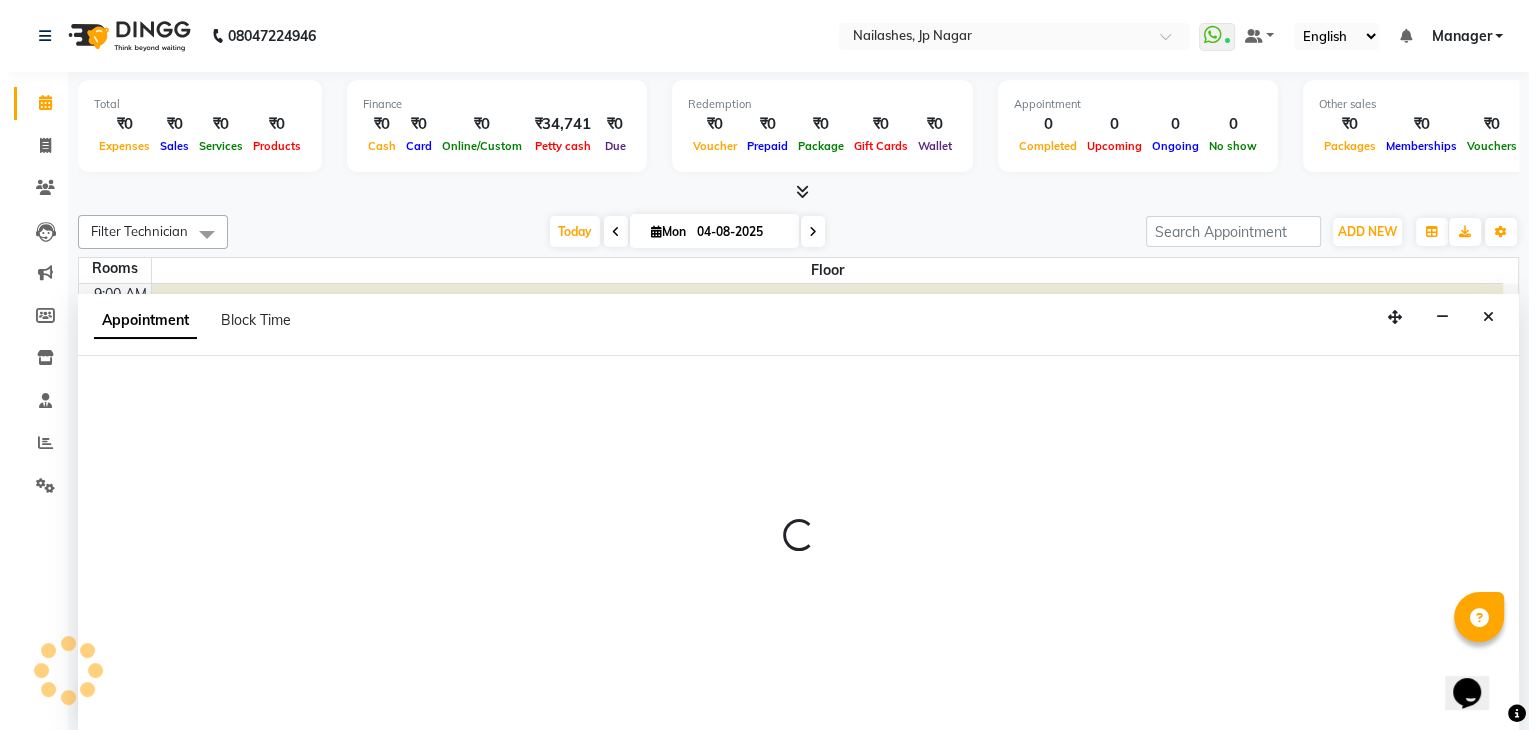 scroll, scrollTop: 1, scrollLeft: 0, axis: vertical 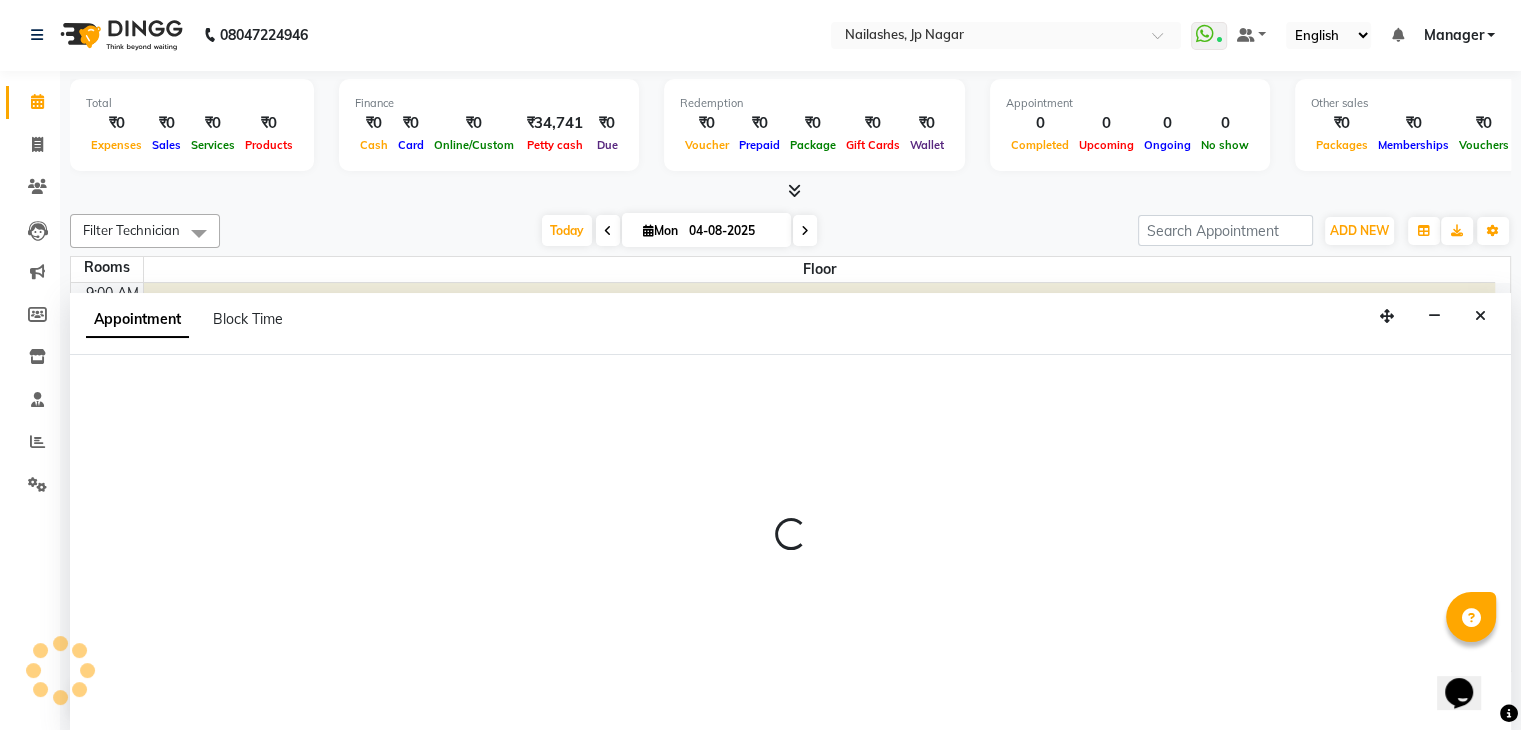 select on "600" 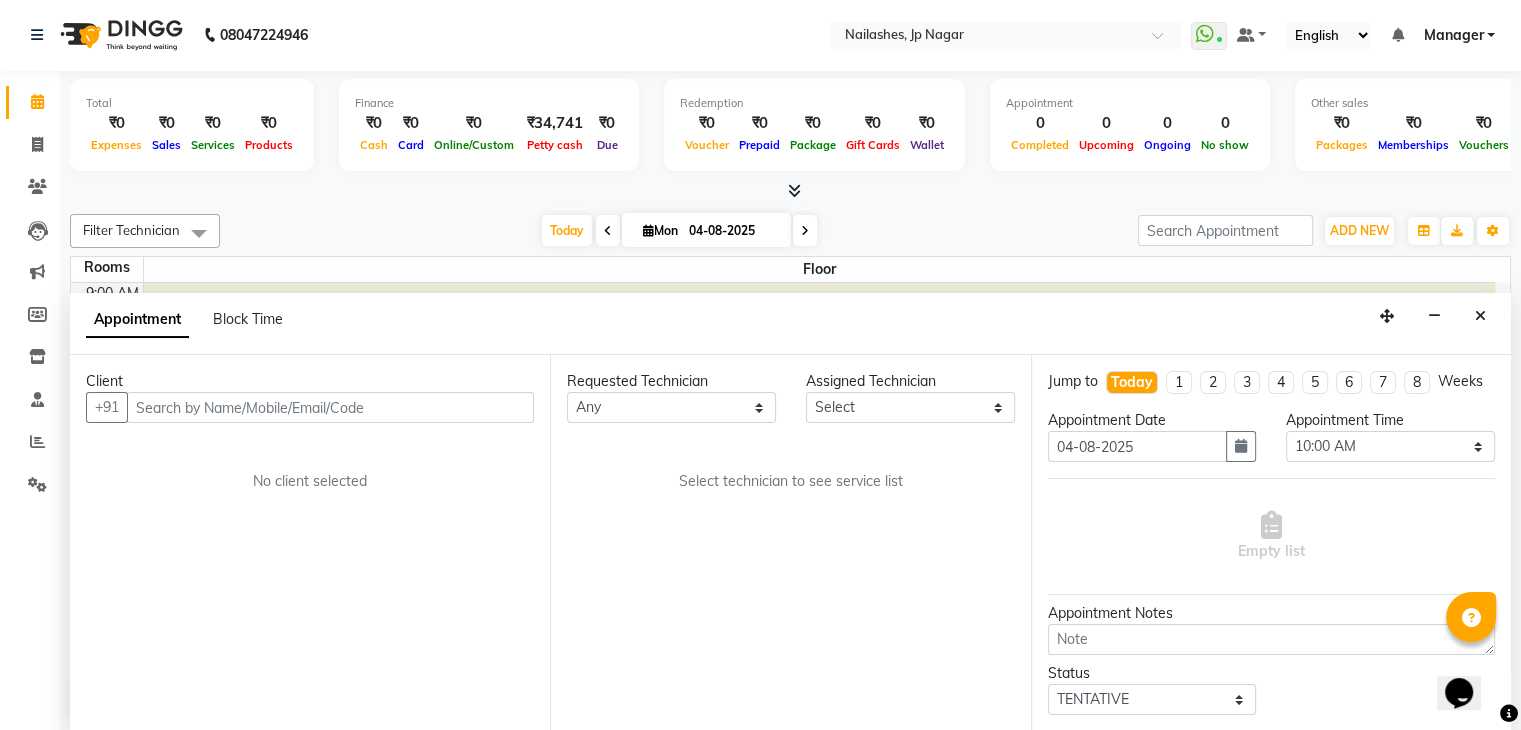 click at bounding box center (330, 407) 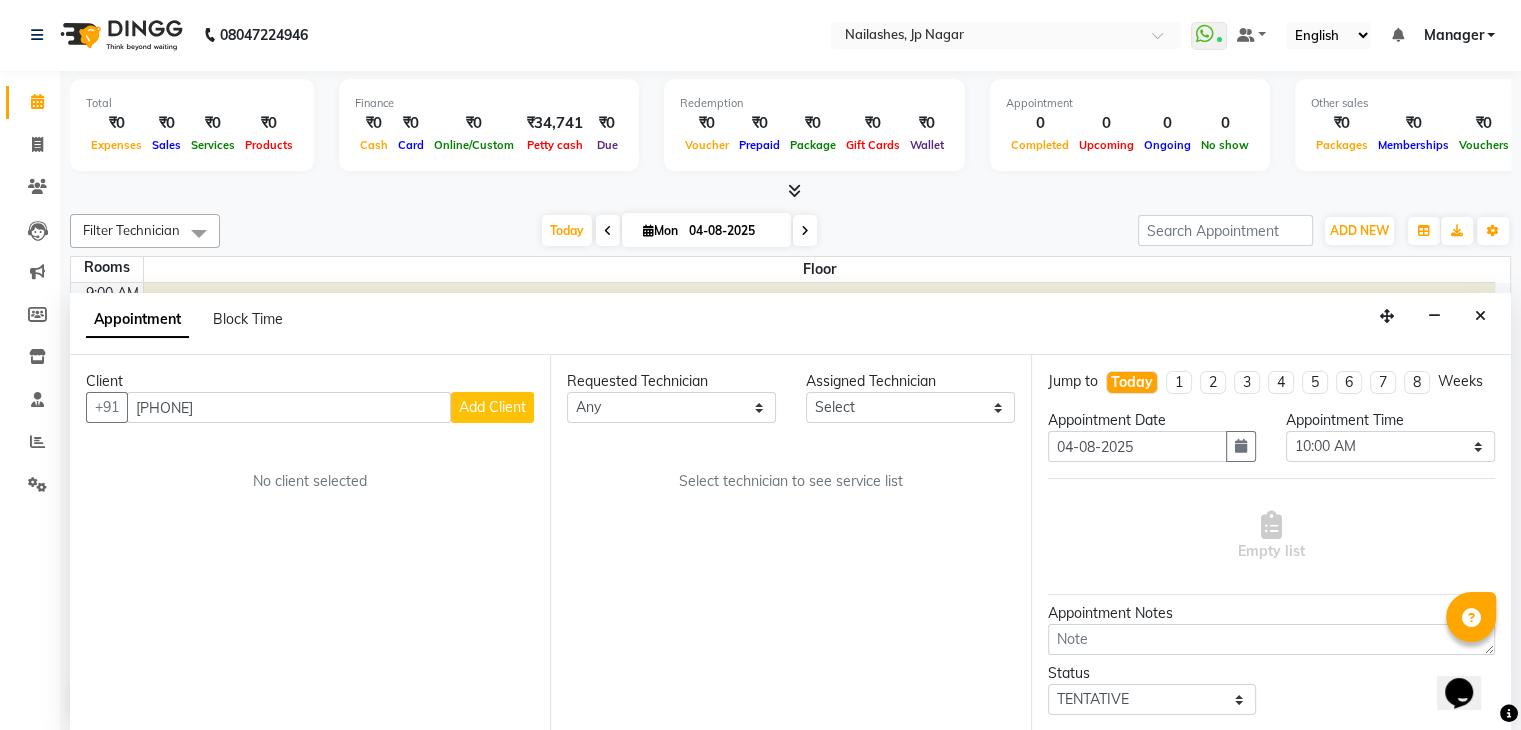type on "98861 00008" 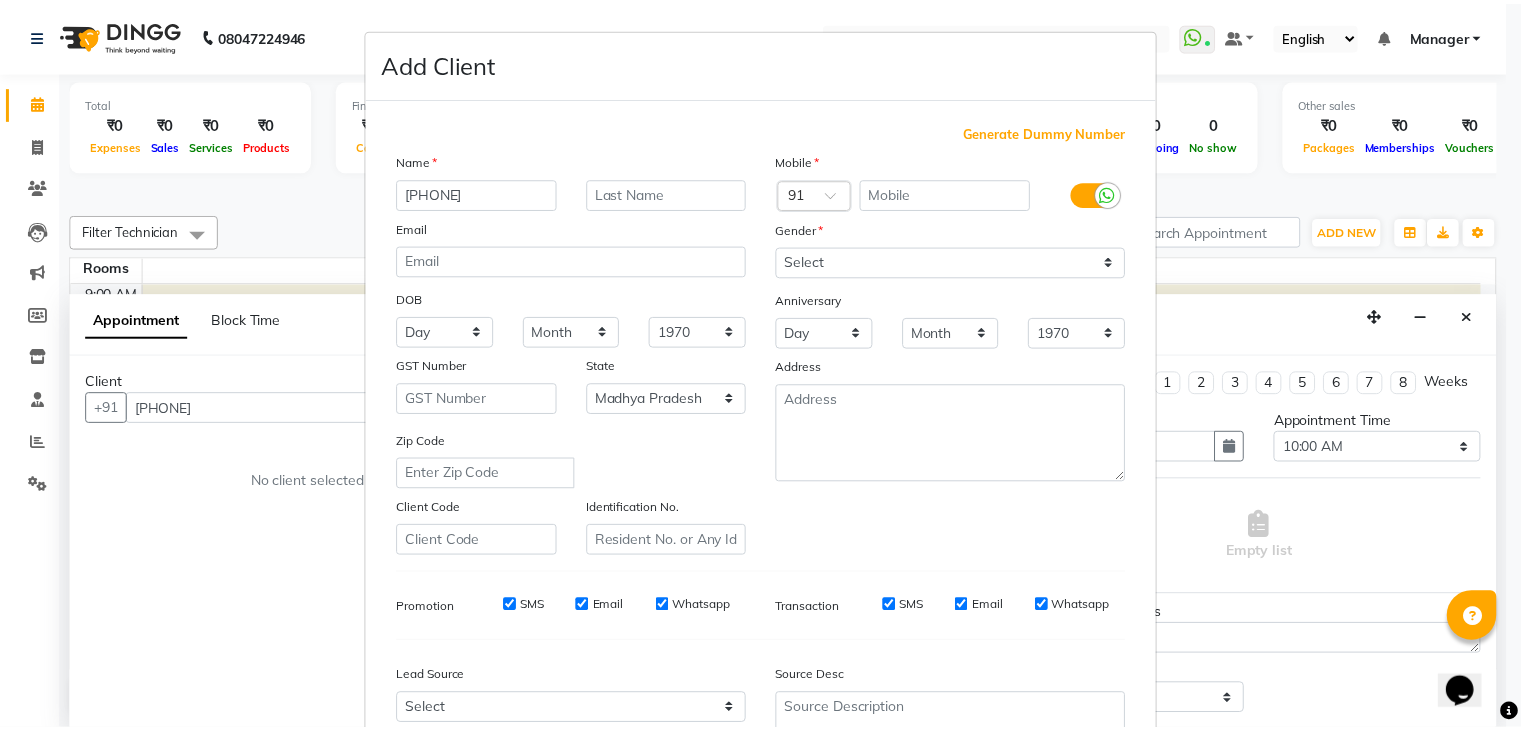 scroll, scrollTop: 203, scrollLeft: 0, axis: vertical 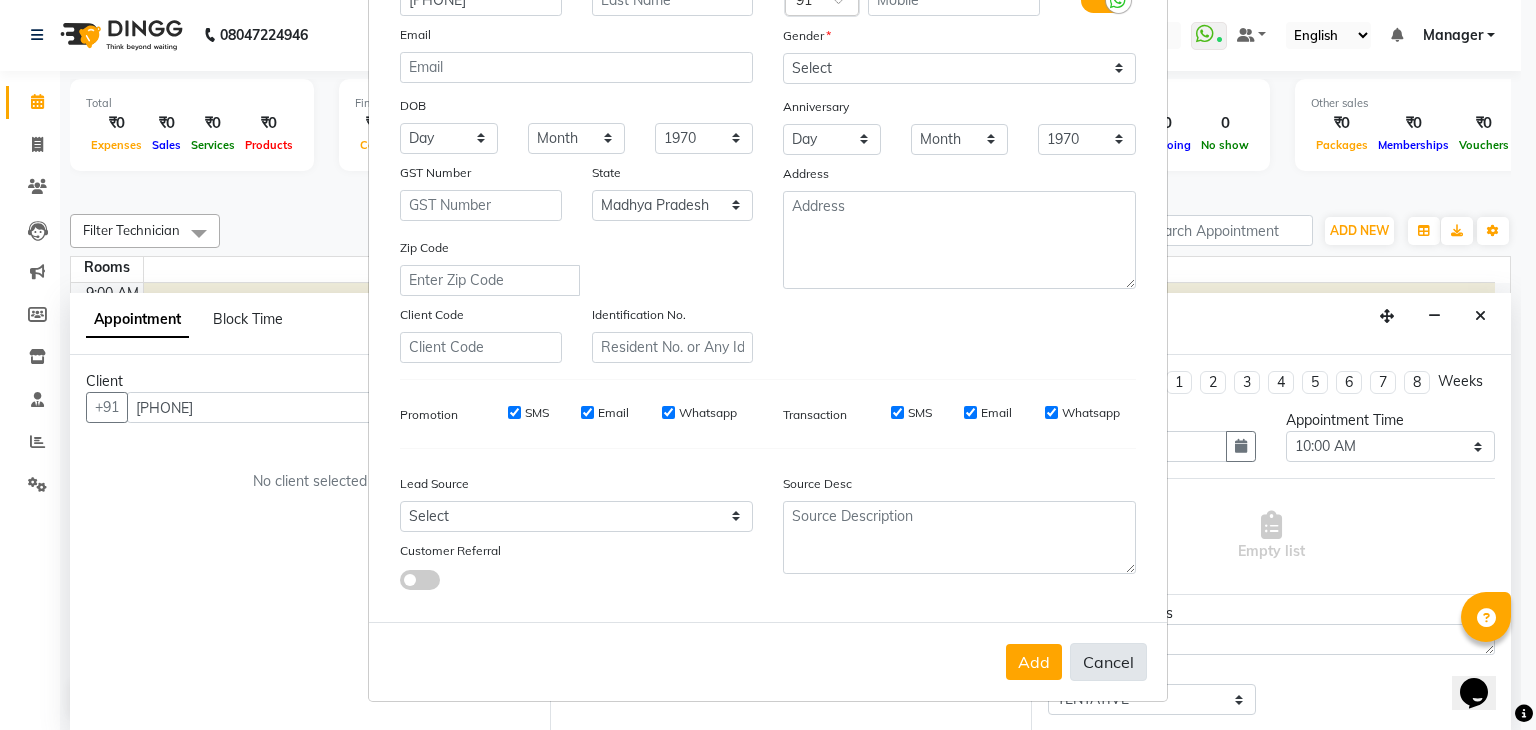 click on "Cancel" at bounding box center [1108, 662] 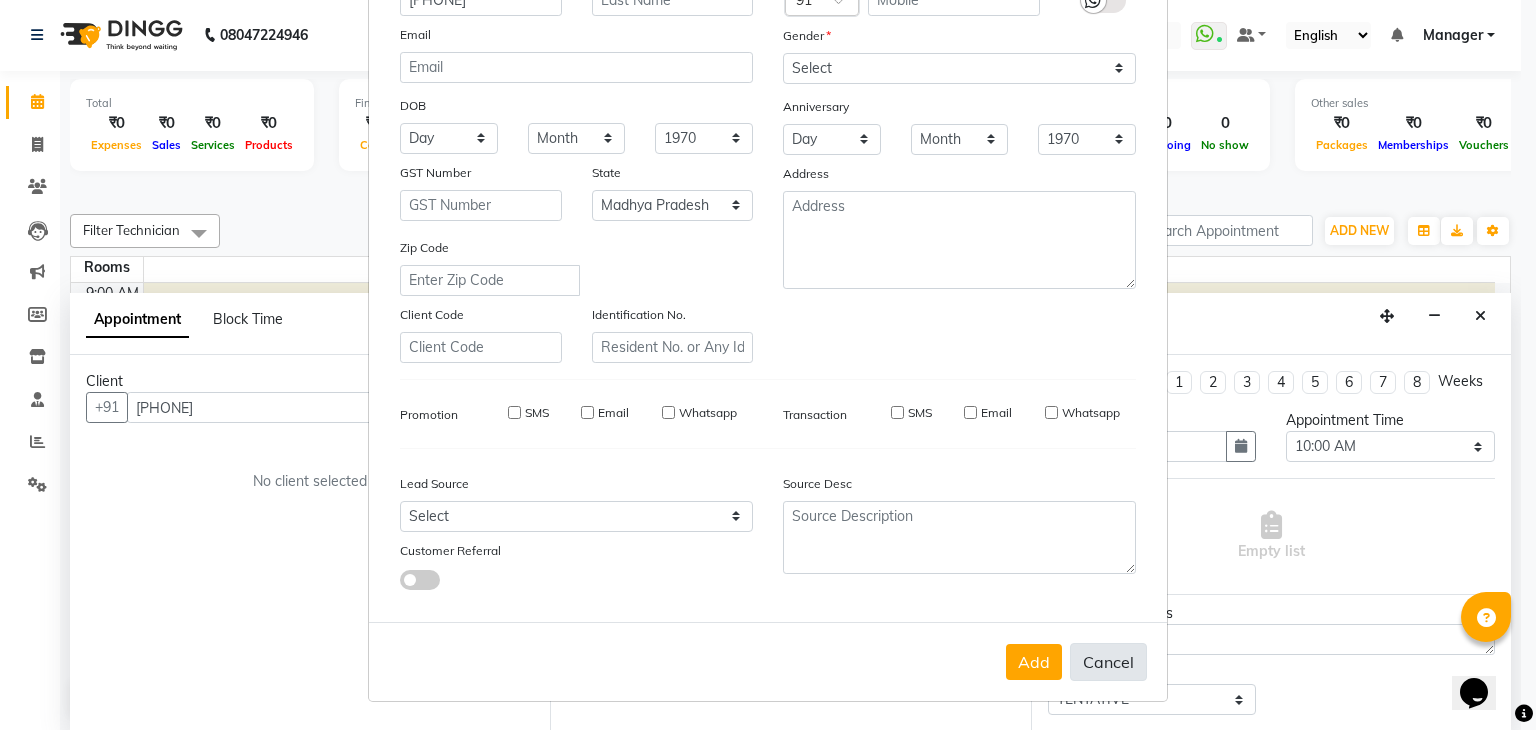 type 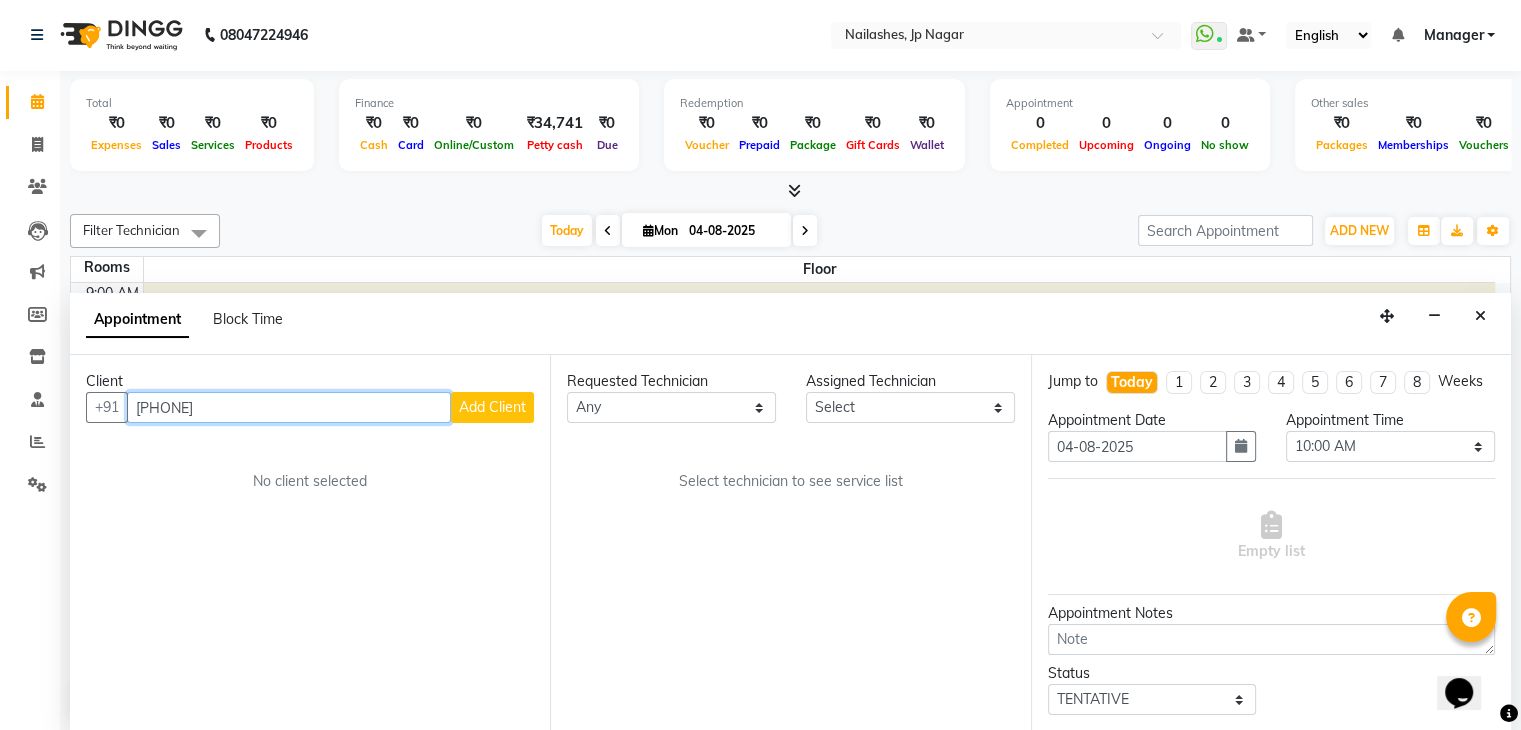 click on "98861 00008" at bounding box center (289, 407) 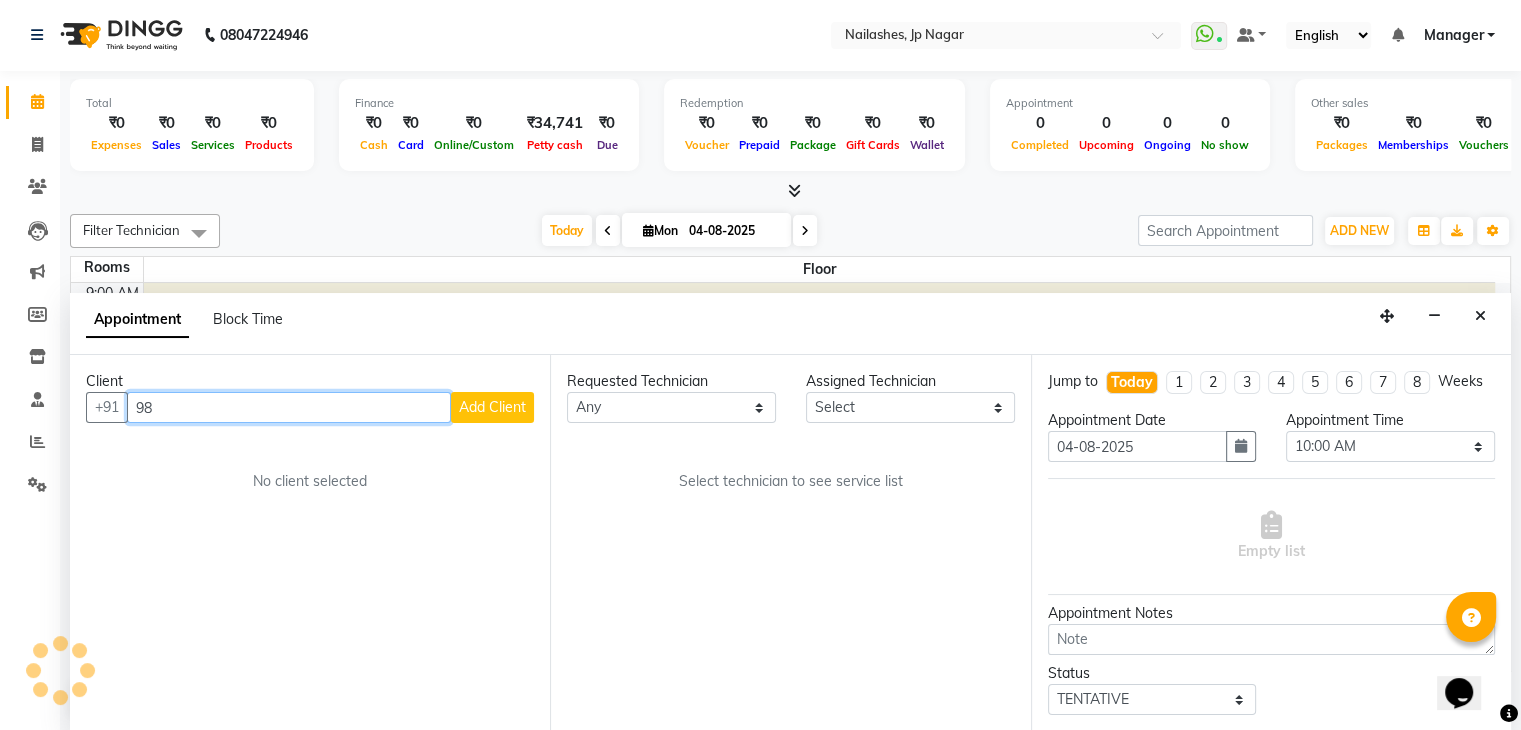 type on "9" 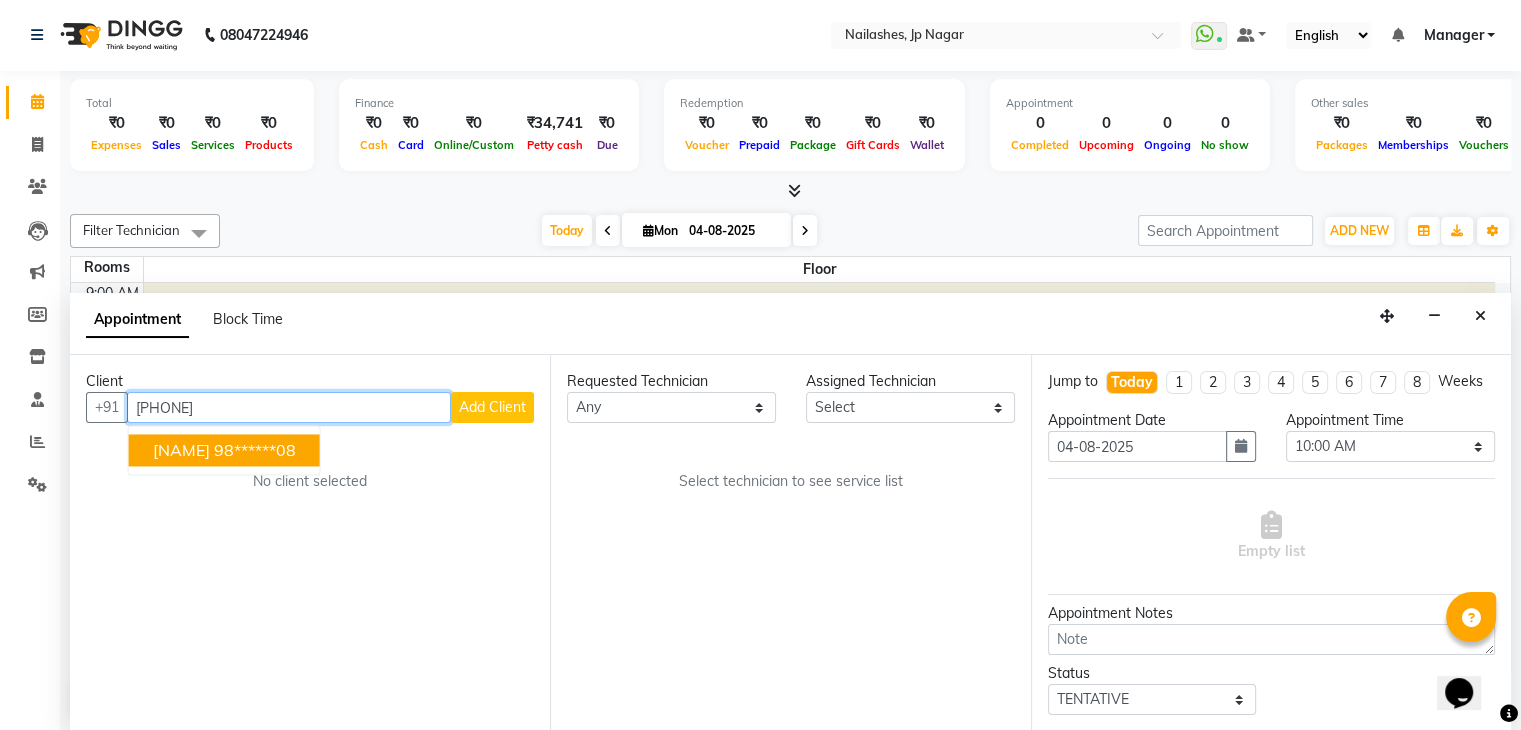 click on "98******08" at bounding box center (255, 451) 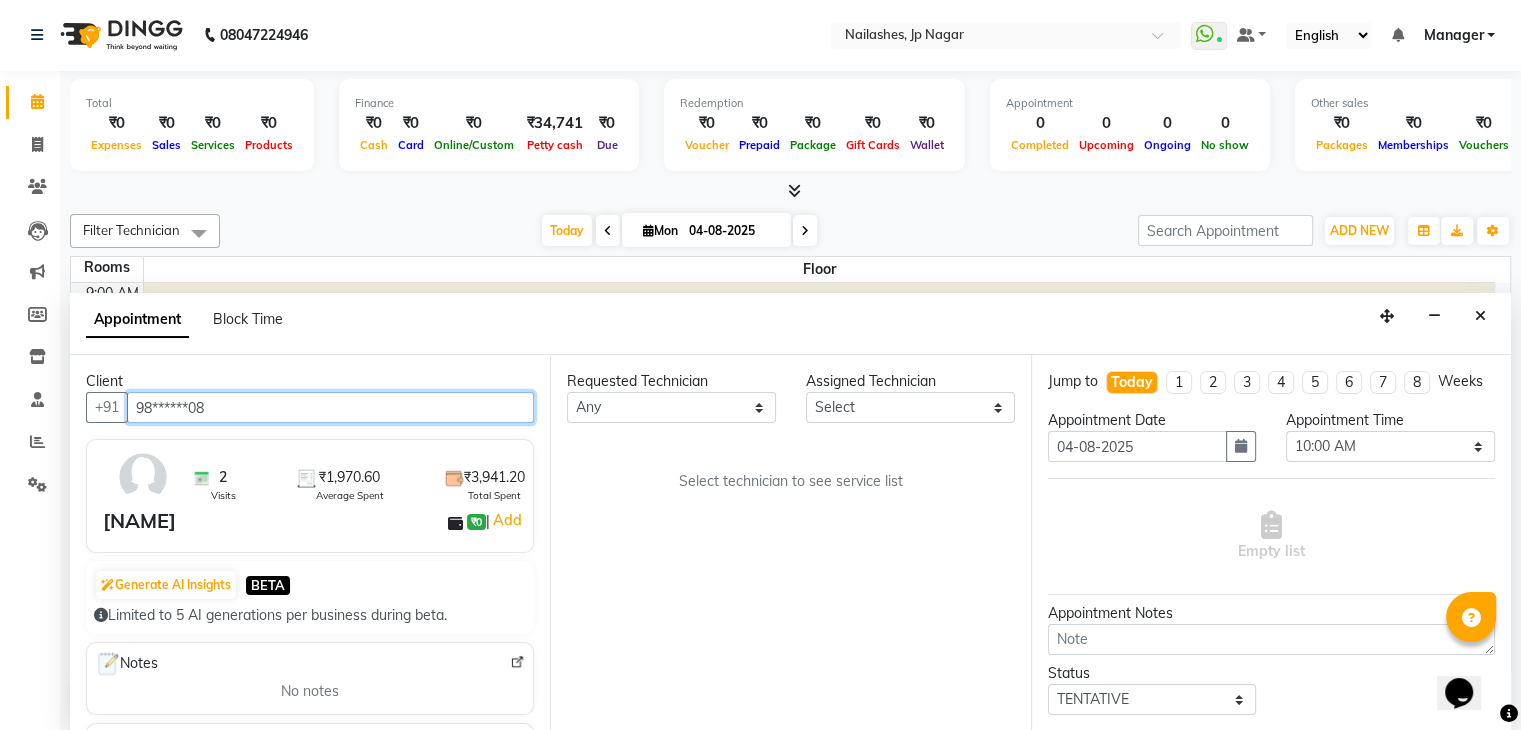 type on "98******08" 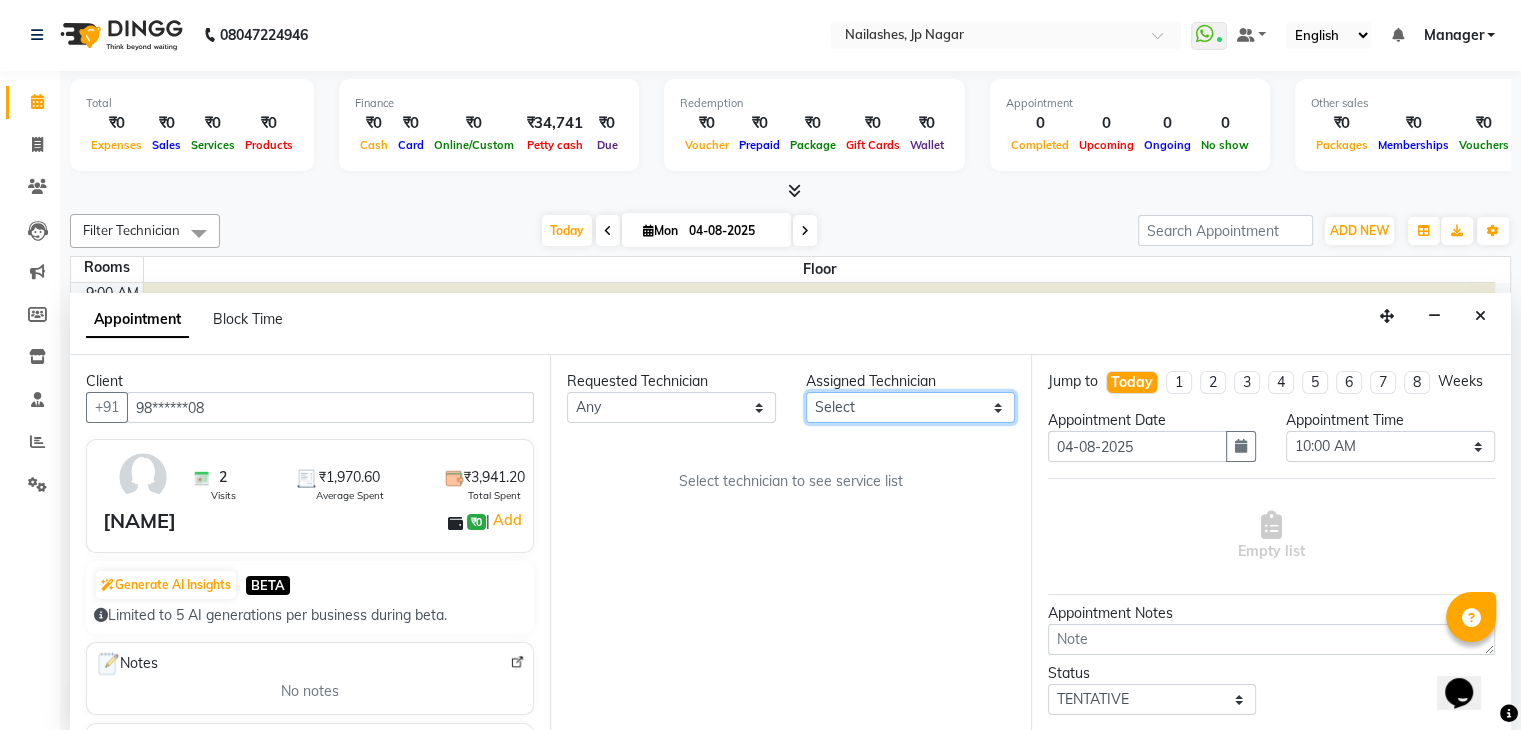 click on "Select Bhupendra Prince Rohit Sajan Salman Suma Suraj Vikas Vishal Lash Vishnu" at bounding box center (910, 407) 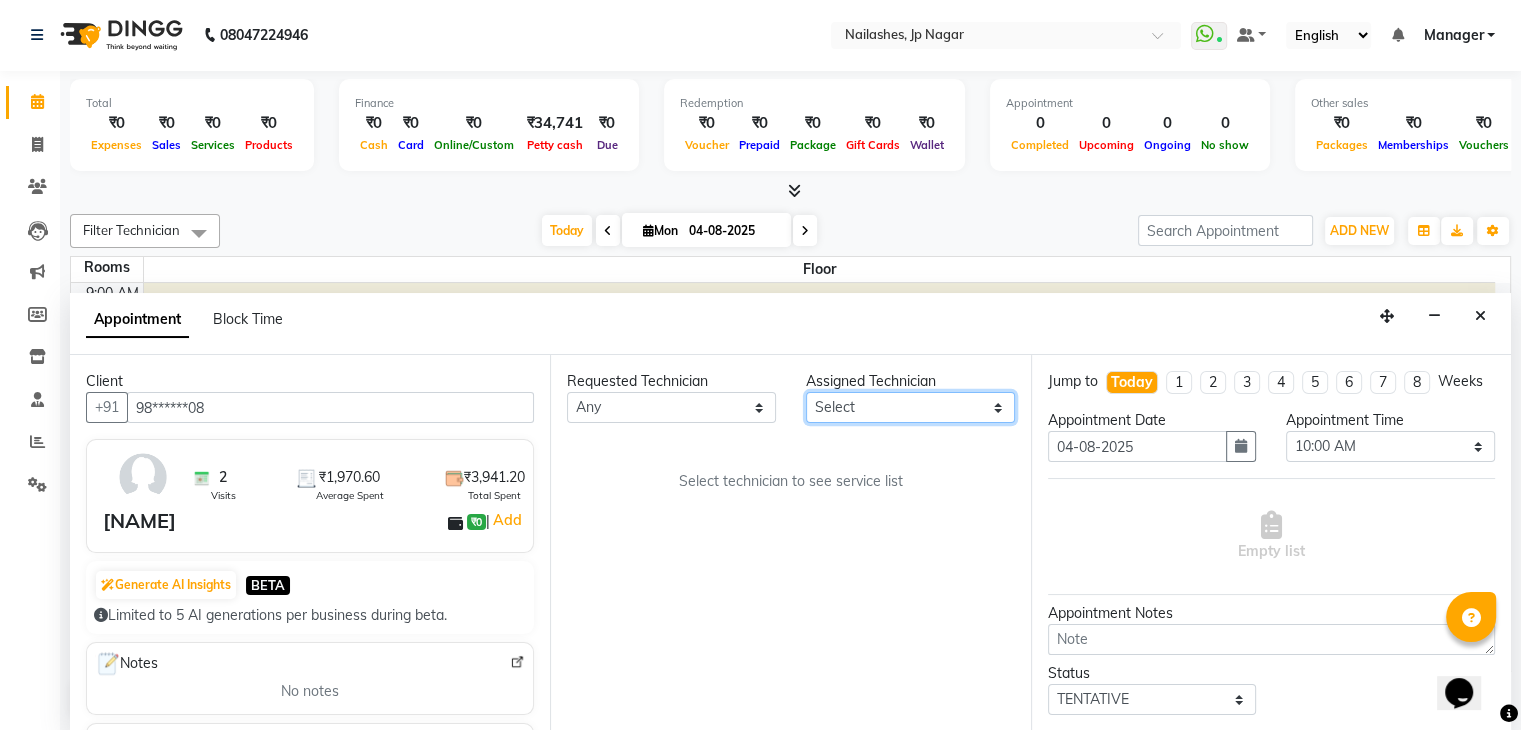 select on "80452" 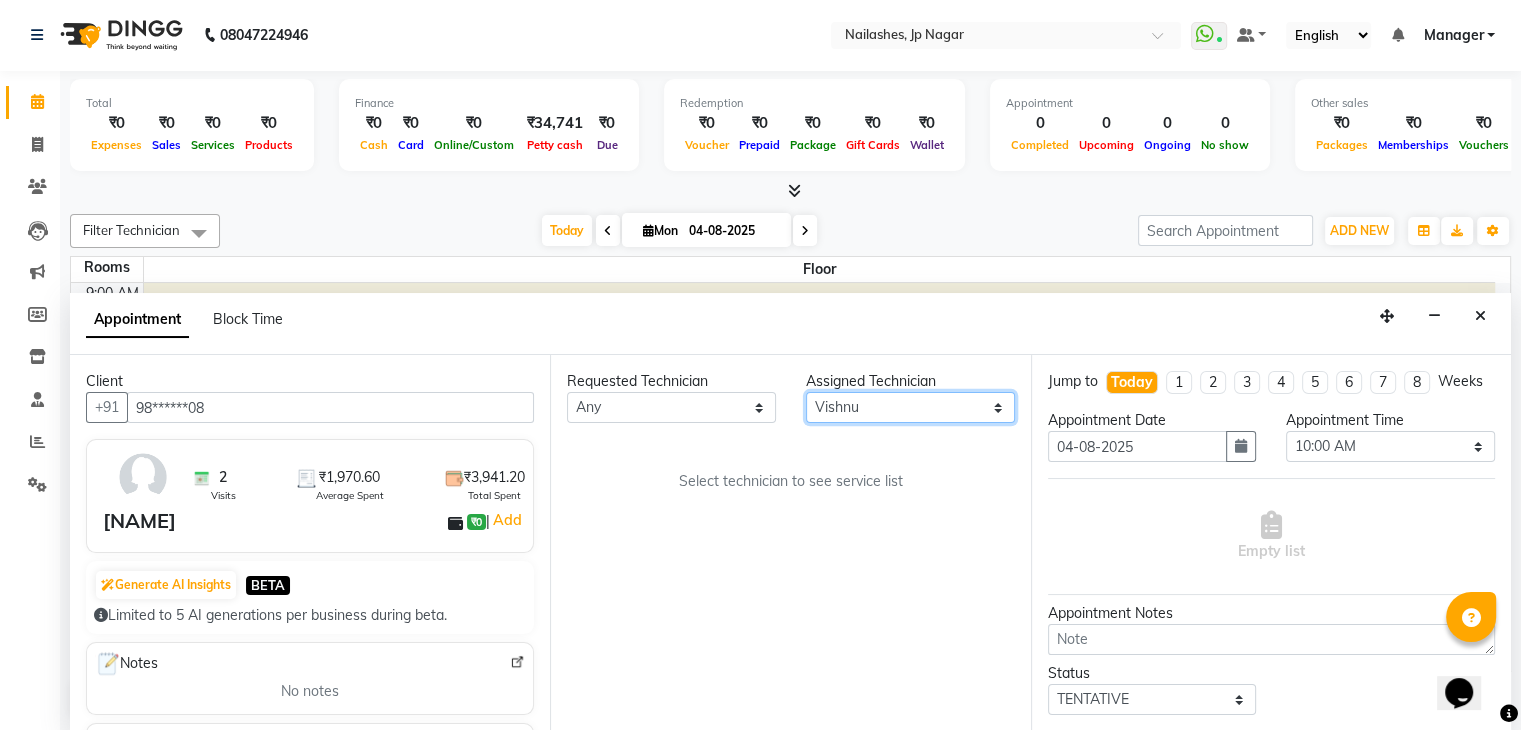 click on "Select Bhupendra Prince Rohit Sajan Salman Suma Suraj Vikas Vishal Lash Vishnu" at bounding box center (910, 407) 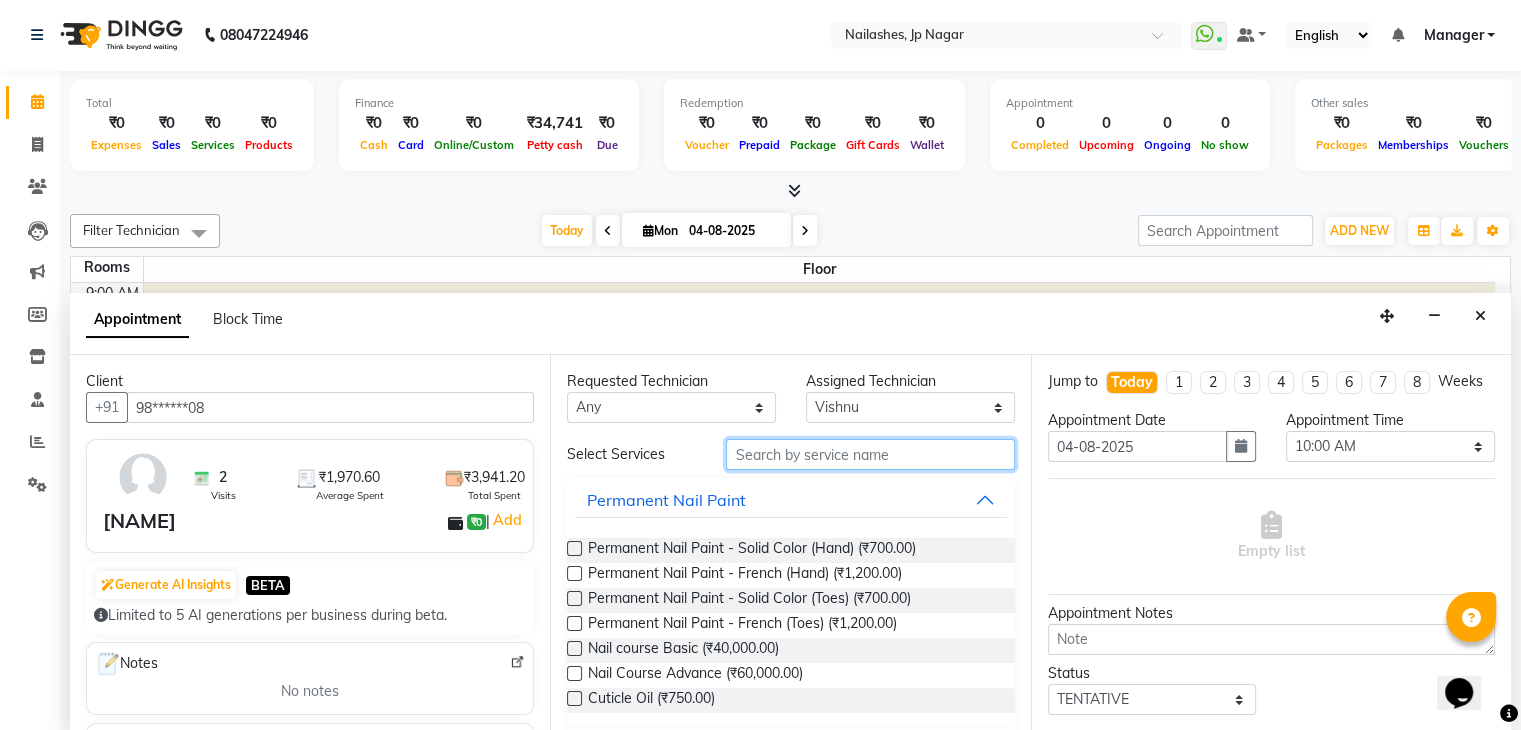 click at bounding box center (870, 454) 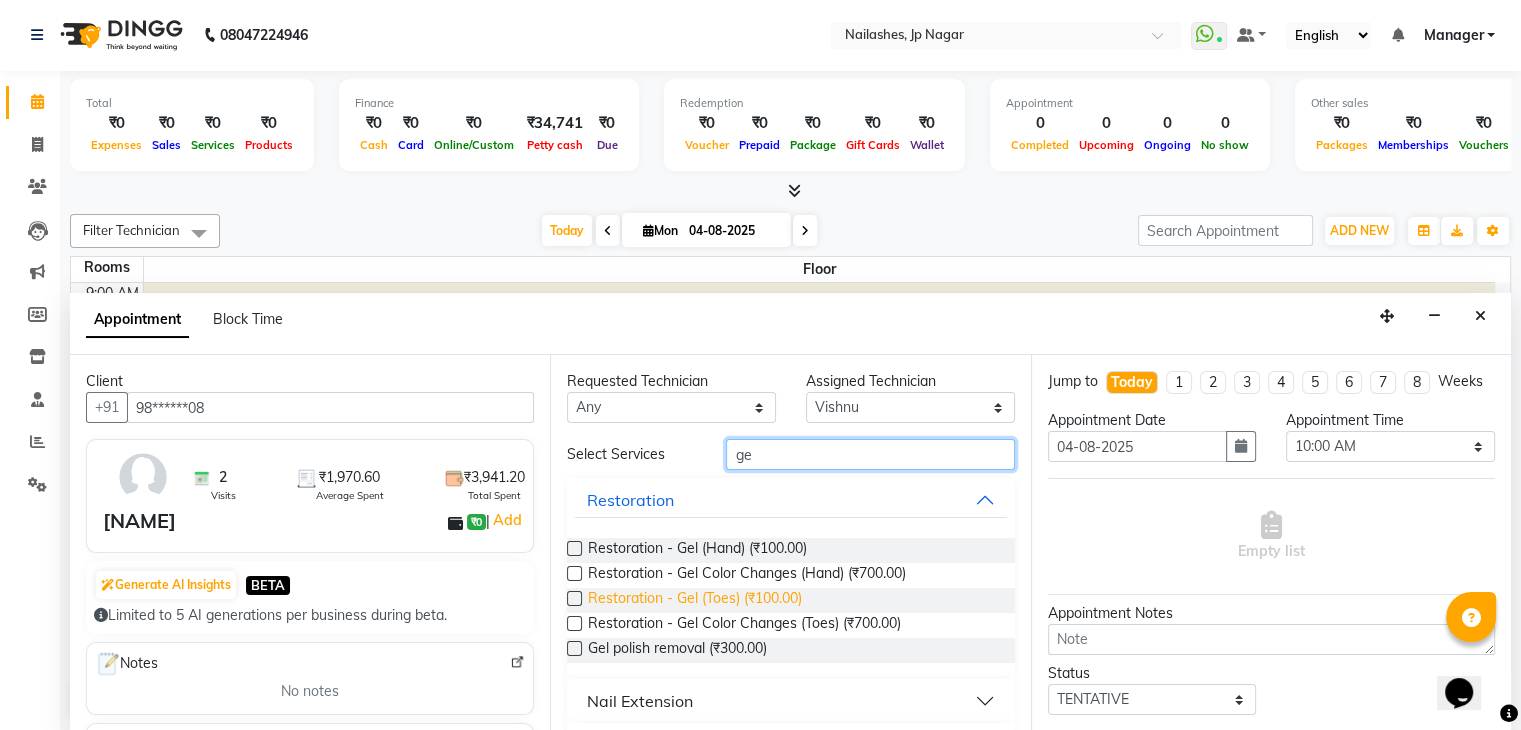 type on "g" 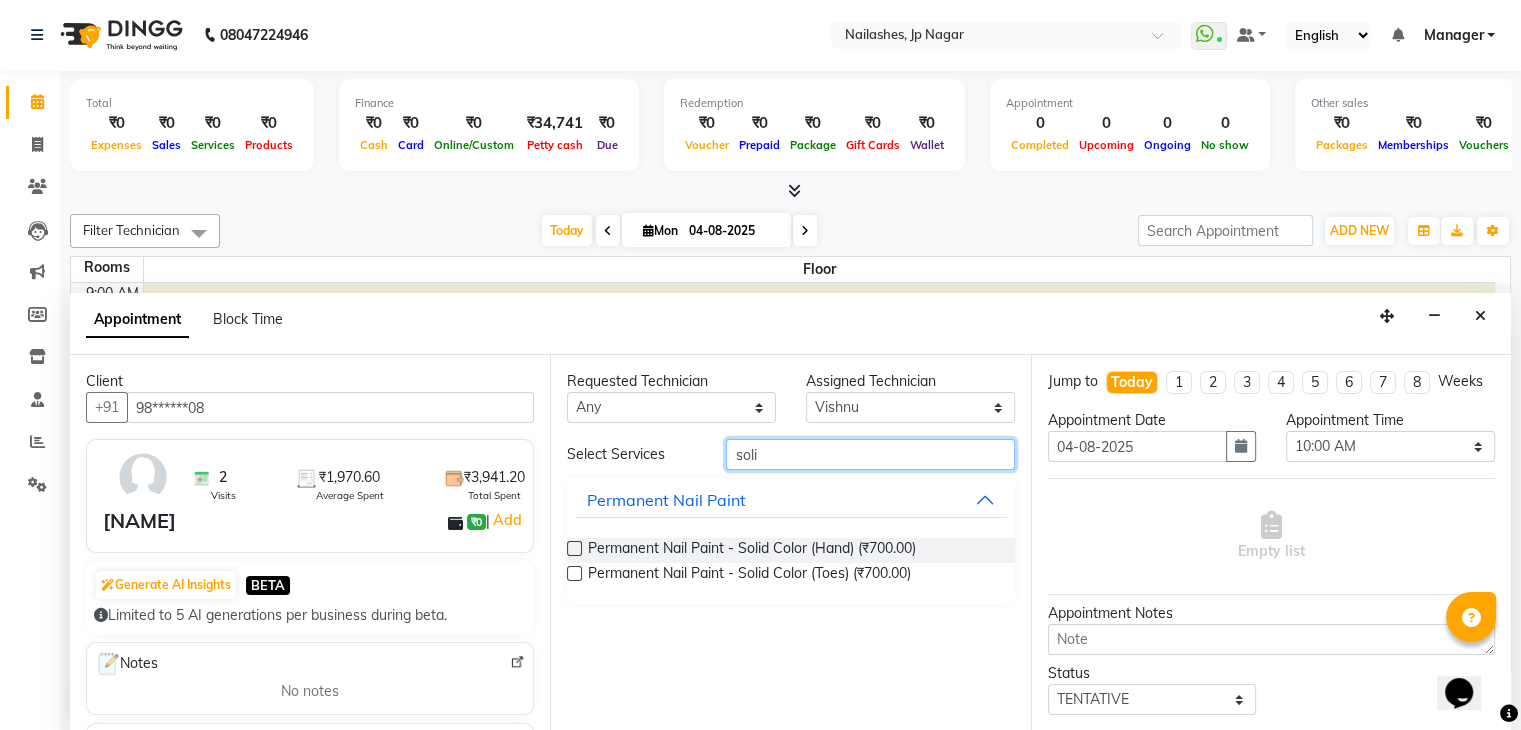 type on "soli" 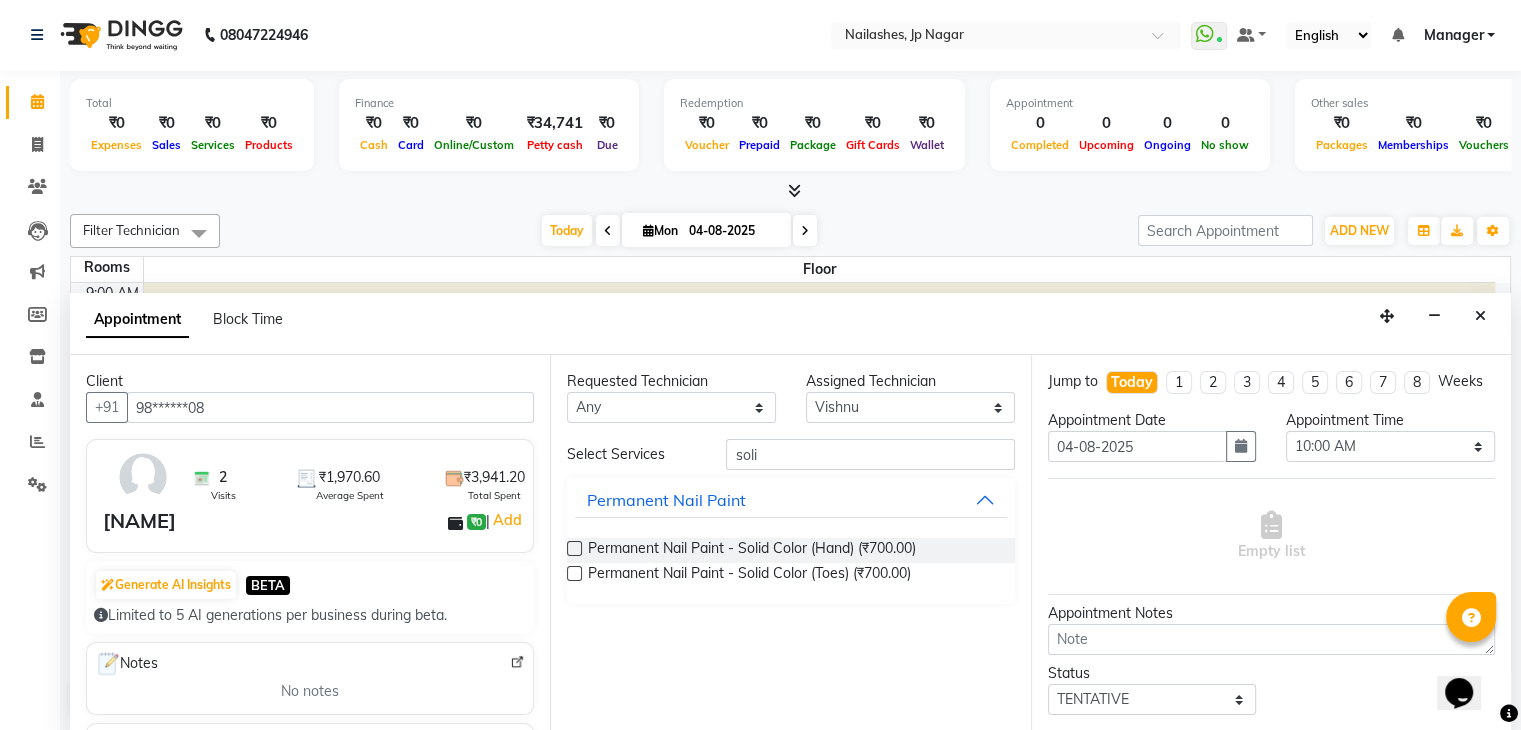 click at bounding box center (574, 548) 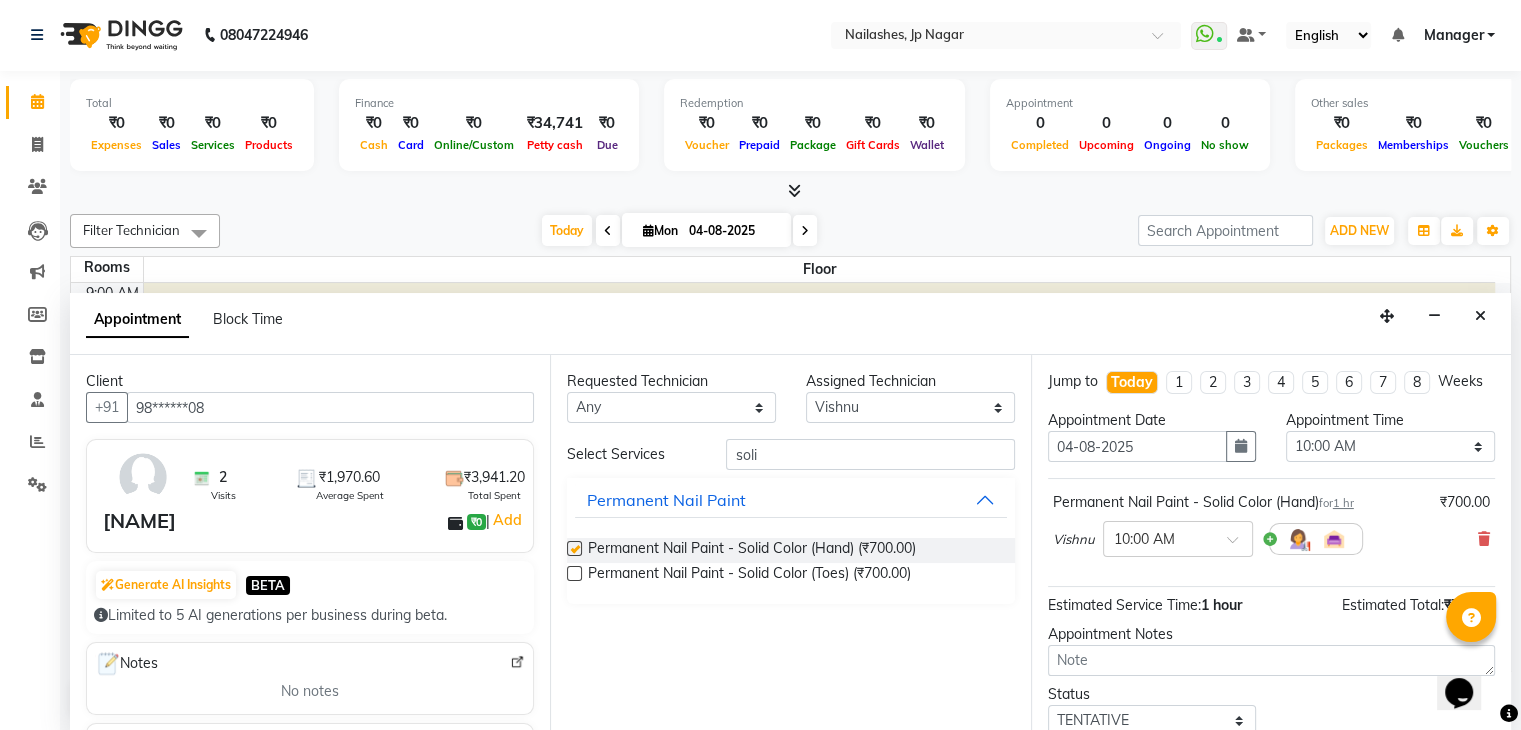 checkbox on "false" 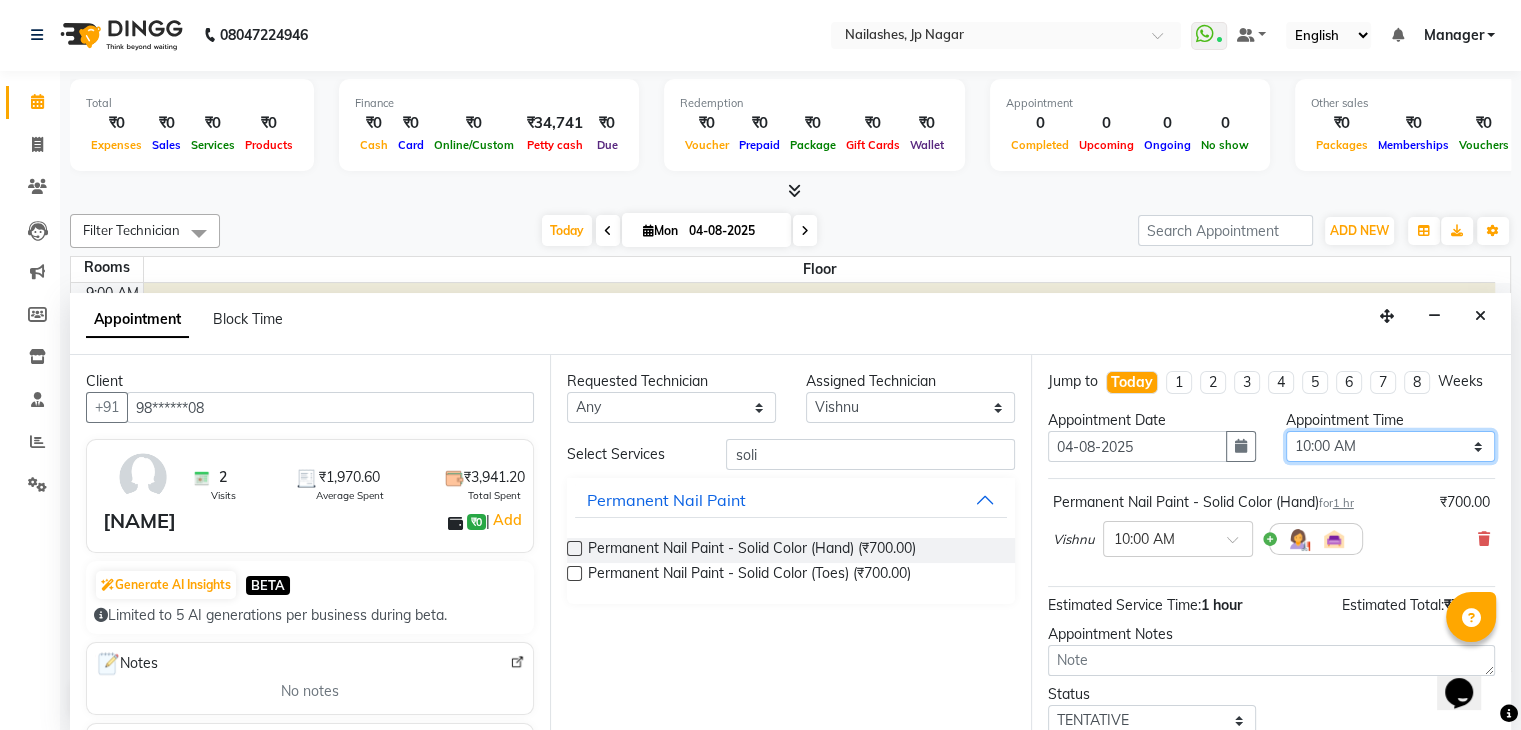 click on "Select 10:00 AM 10:15 AM 10:30 AM 10:45 AM 11:00 AM 11:15 AM 11:30 AM 11:45 AM 12:00 PM 12:15 PM 12:30 PM 12:45 PM 01:00 PM 01:15 PM 01:30 PM 01:45 PM 02:00 PM 02:15 PM 02:30 PM 02:45 PM 03:00 PM 03:15 PM 03:30 PM 03:45 PM 04:00 PM 04:15 PM 04:30 PM 04:45 PM 05:00 PM 05:15 PM 05:30 PM 05:45 PM 06:00 PM 06:15 PM 06:30 PM 06:45 PM 07:00 PM 07:15 PM 07:30 PM 07:45 PM 08:00 PM 08:15 PM 08:30 PM 08:45 PM 09:00 PM" at bounding box center [1390, 446] 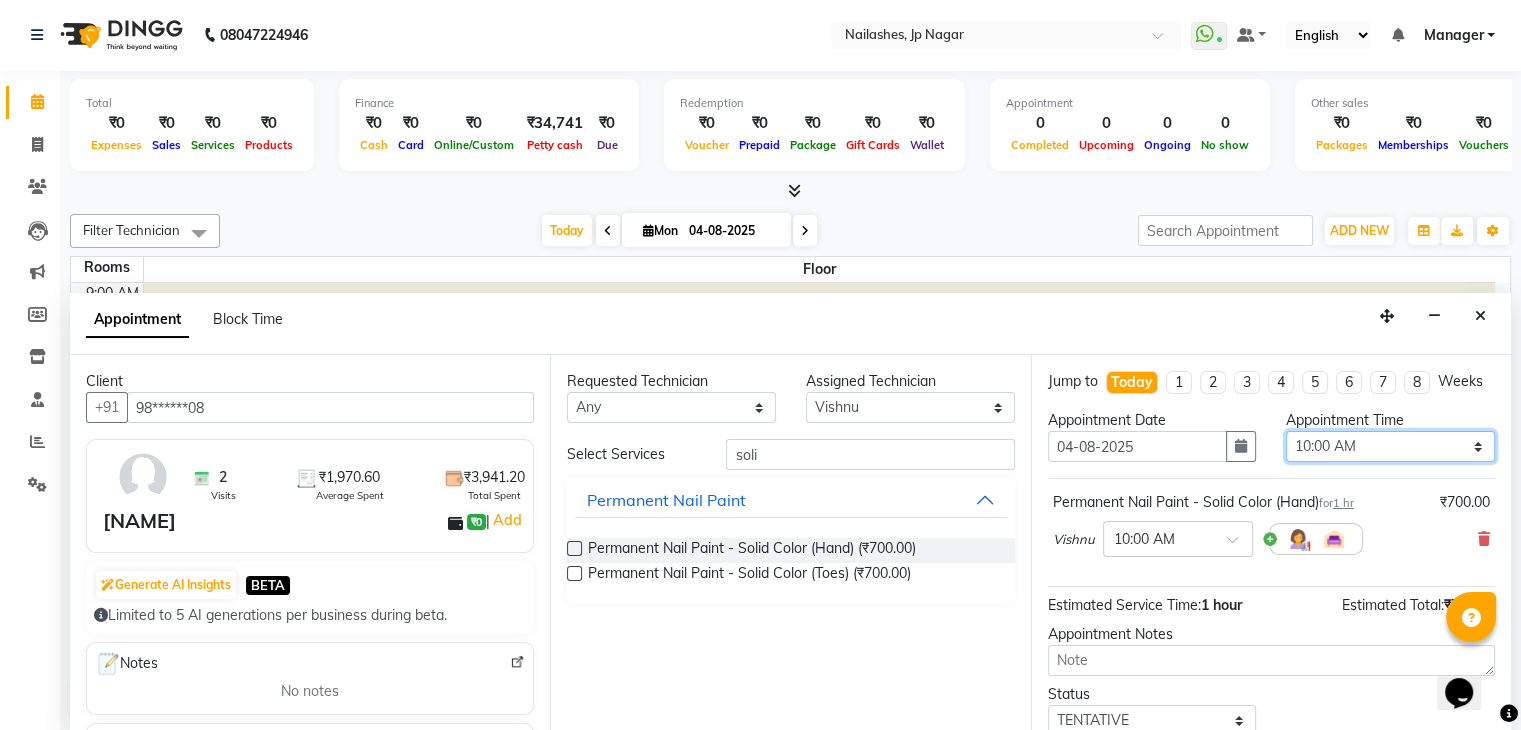 select on "1050" 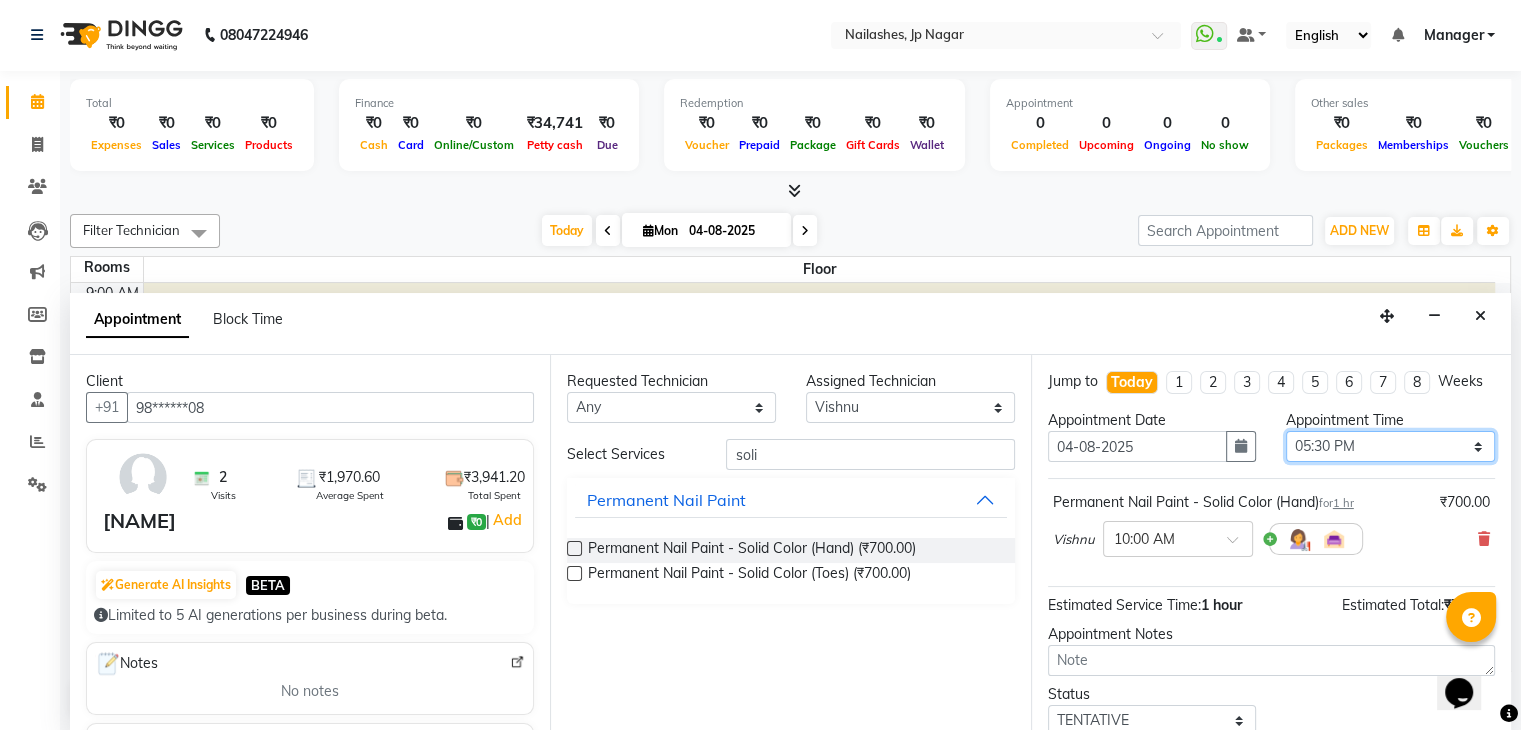 click on "Select 10:00 AM 10:15 AM 10:30 AM 10:45 AM 11:00 AM 11:15 AM 11:30 AM 11:45 AM 12:00 PM 12:15 PM 12:30 PM 12:45 PM 01:00 PM 01:15 PM 01:30 PM 01:45 PM 02:00 PM 02:15 PM 02:30 PM 02:45 PM 03:00 PM 03:15 PM 03:30 PM 03:45 PM 04:00 PM 04:15 PM 04:30 PM 04:45 PM 05:00 PM 05:15 PM 05:30 PM 05:45 PM 06:00 PM 06:15 PM 06:30 PM 06:45 PM 07:00 PM 07:15 PM 07:30 PM 07:45 PM 08:00 PM 08:15 PM 08:30 PM 08:45 PM 09:00 PM" at bounding box center (1390, 446) 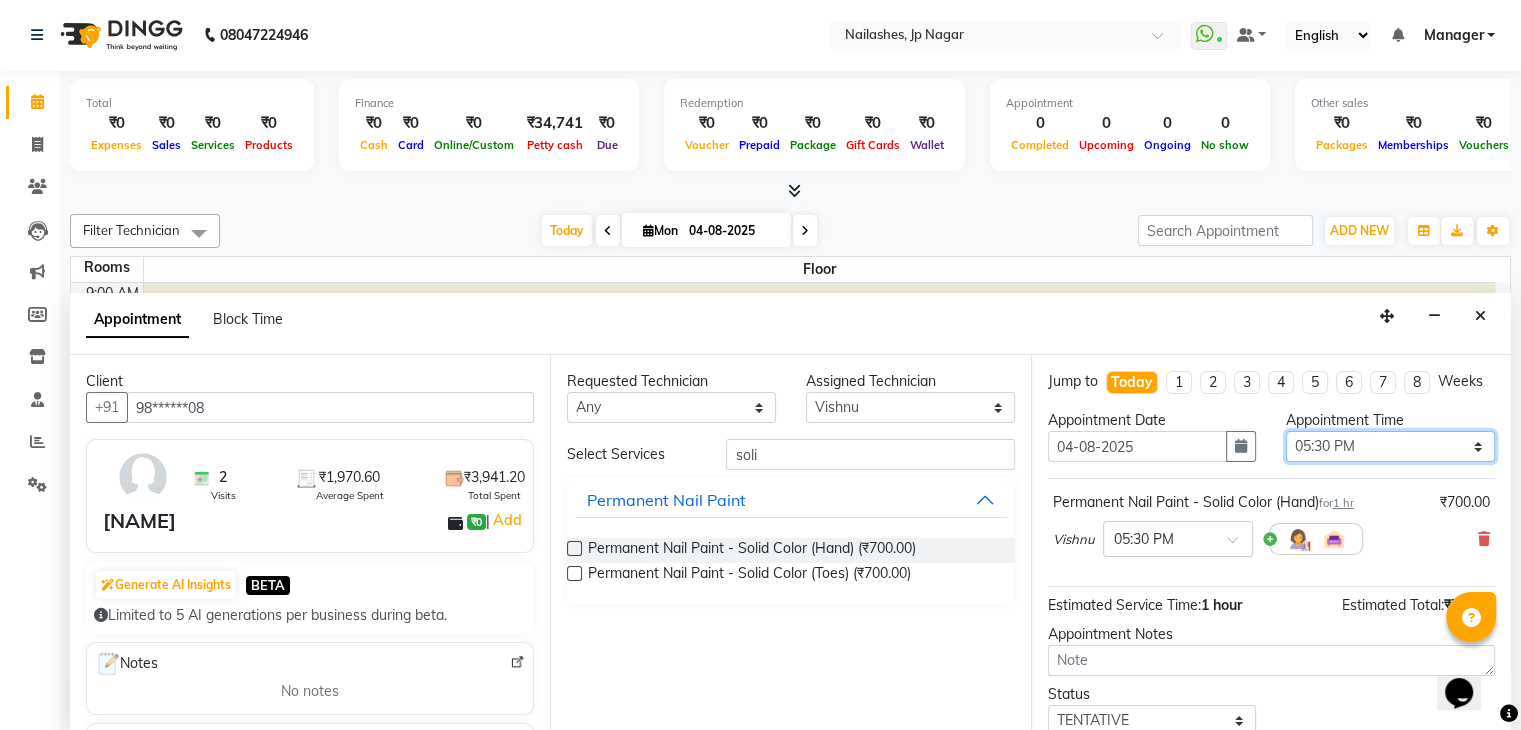 scroll, scrollTop: 149, scrollLeft: 0, axis: vertical 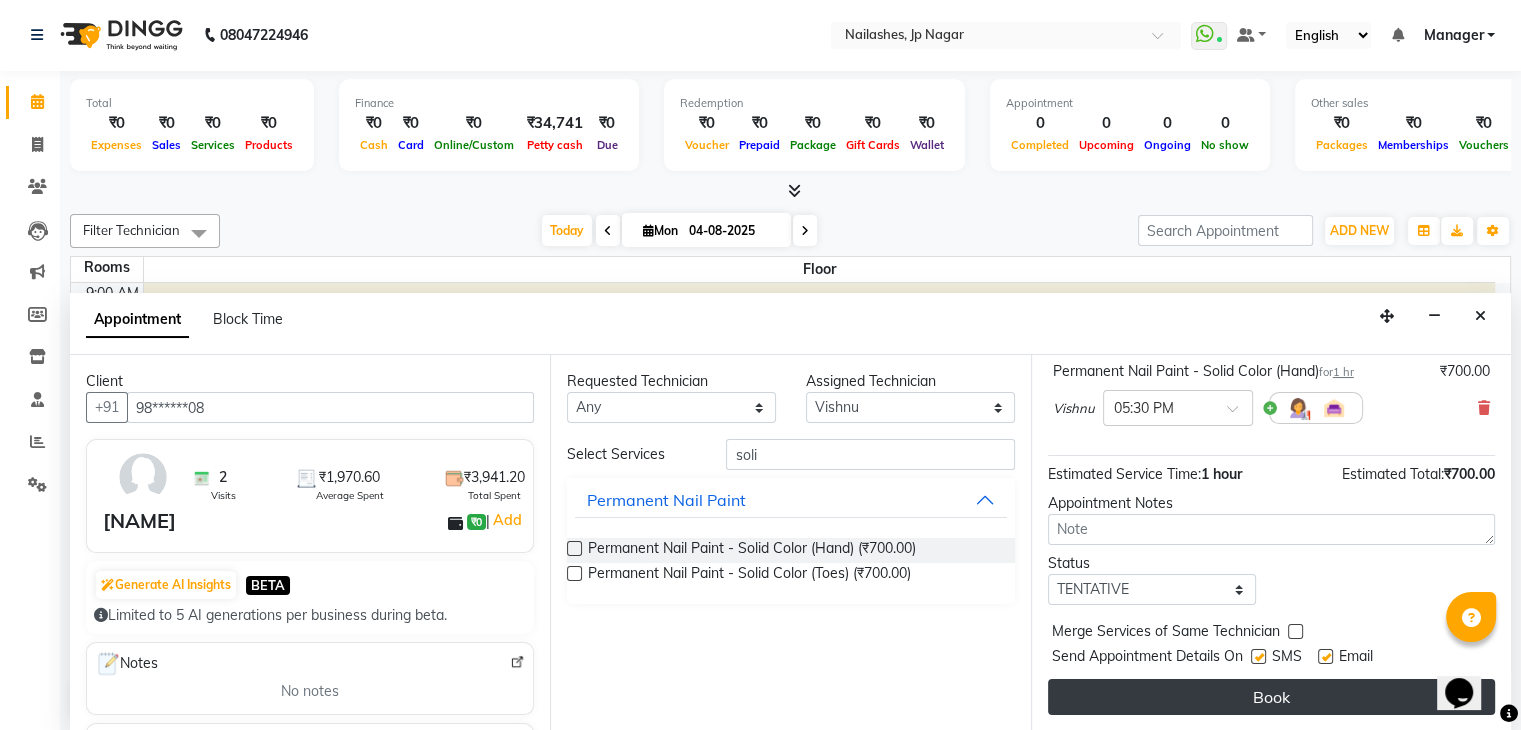 click on "Book" at bounding box center [1271, 697] 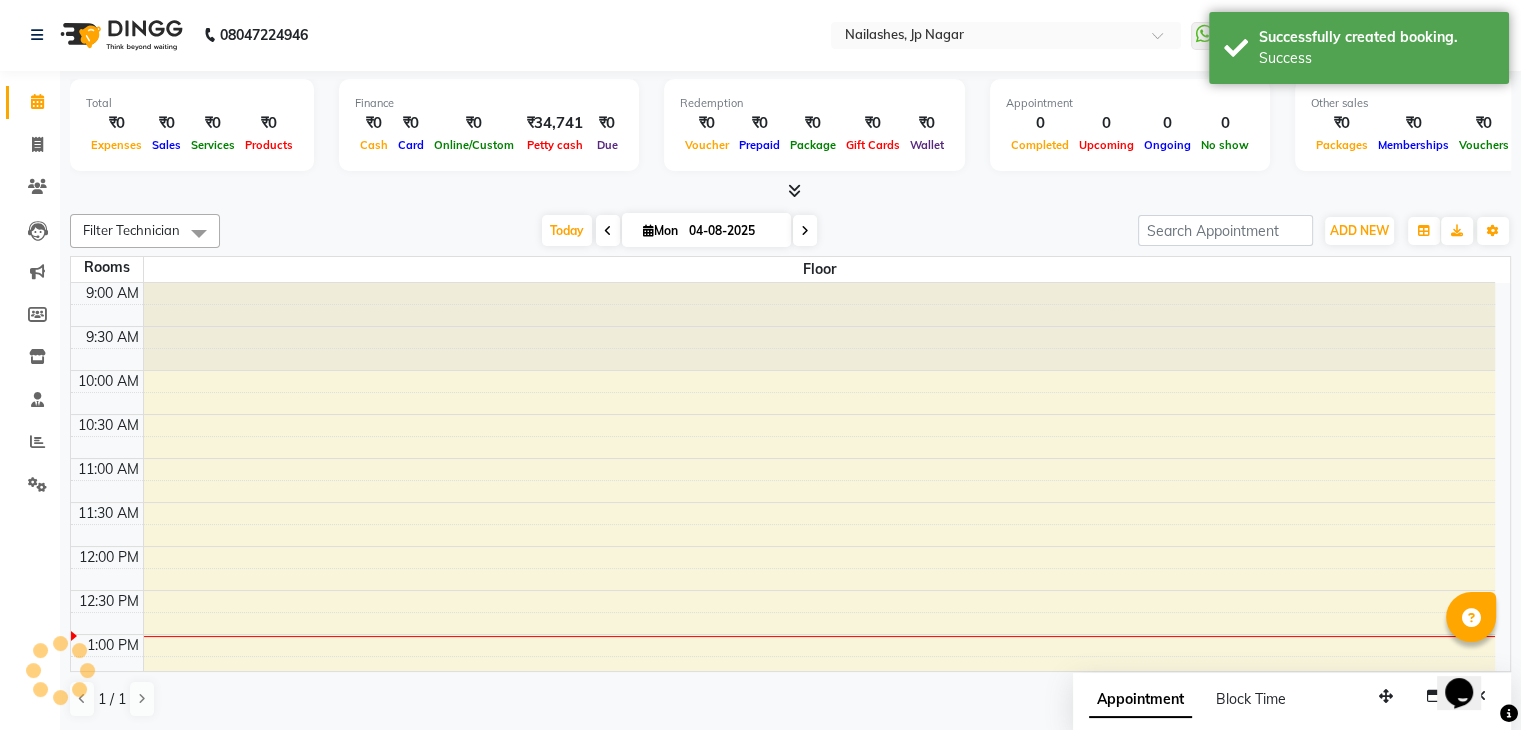 scroll, scrollTop: 0, scrollLeft: 0, axis: both 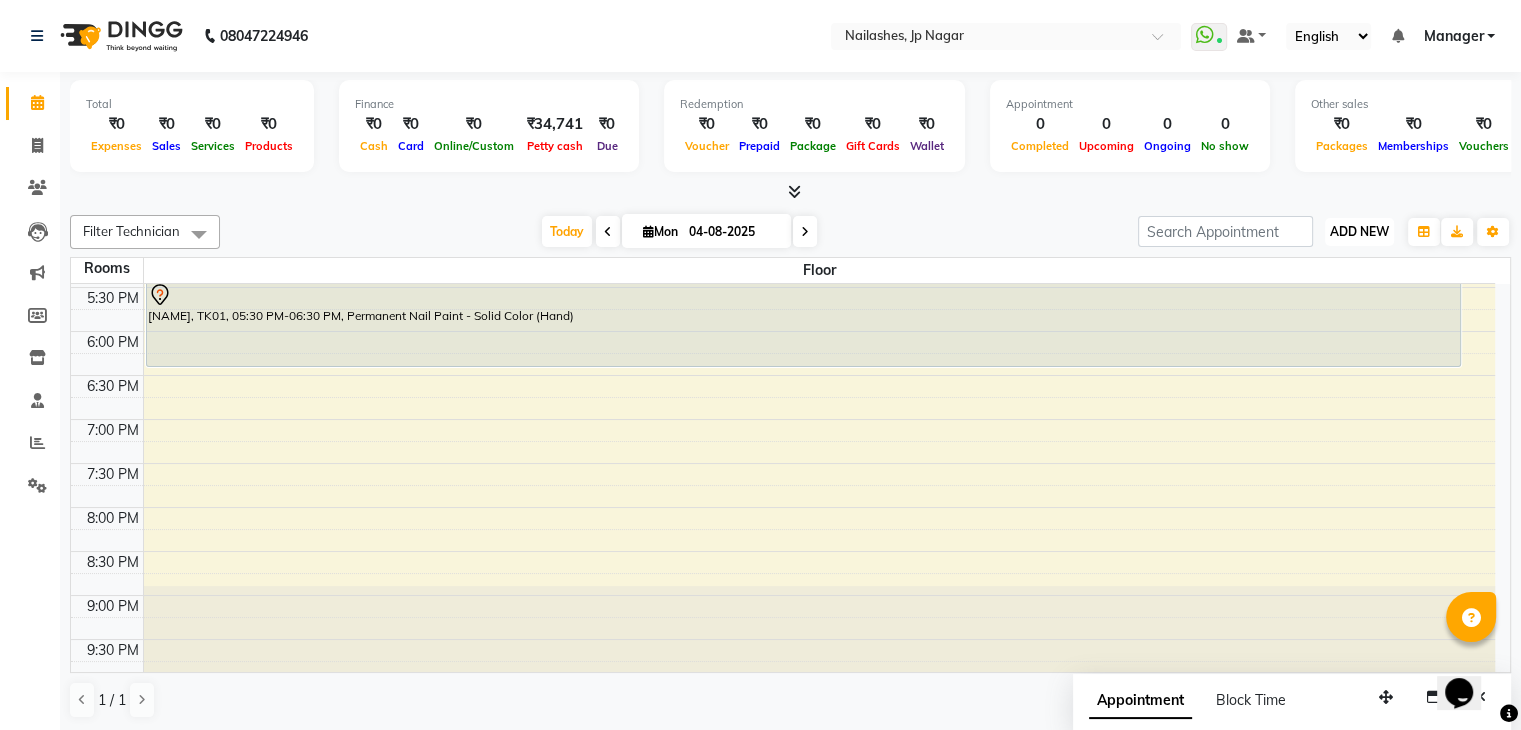 click on "ADD NEW" at bounding box center [1359, 231] 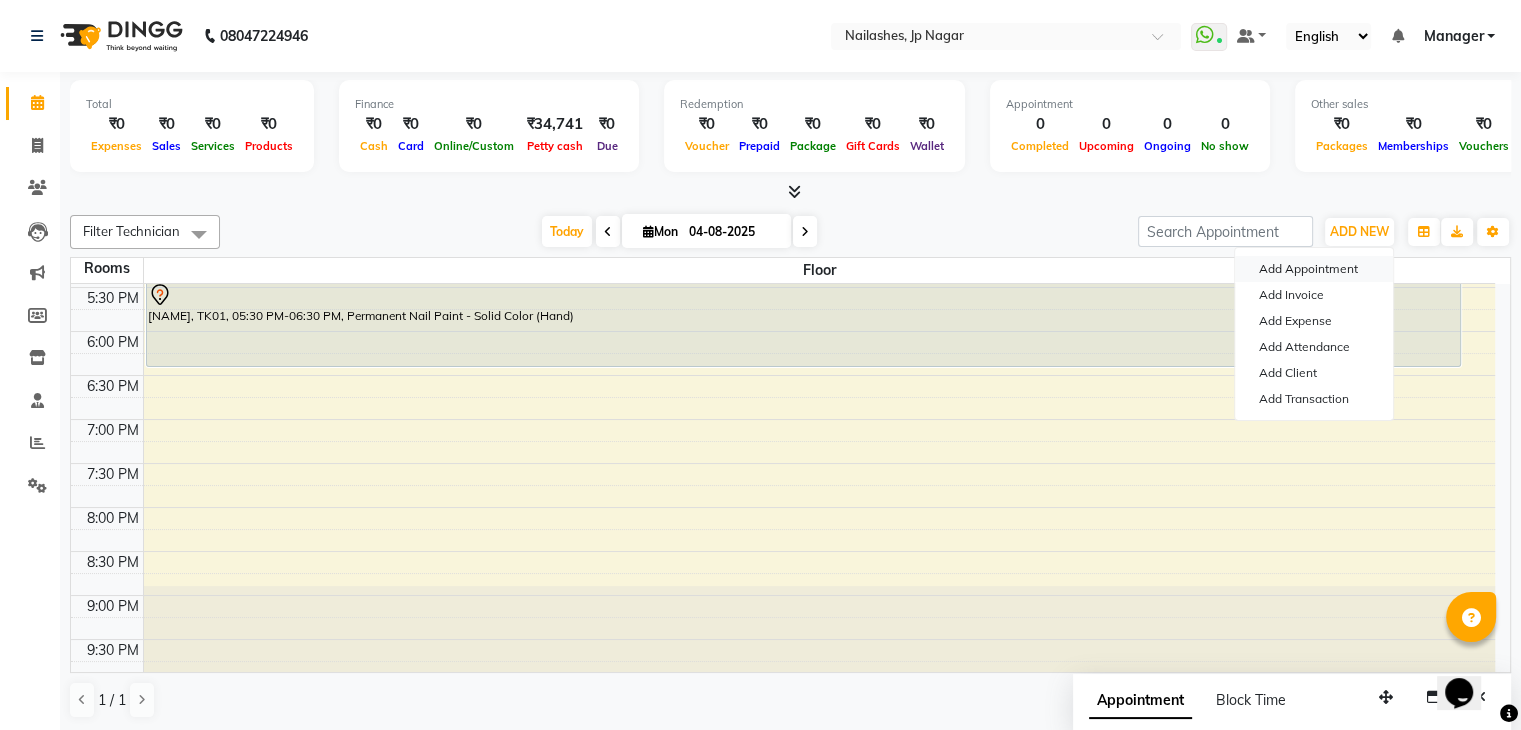 click on "Add Appointment" at bounding box center (1314, 269) 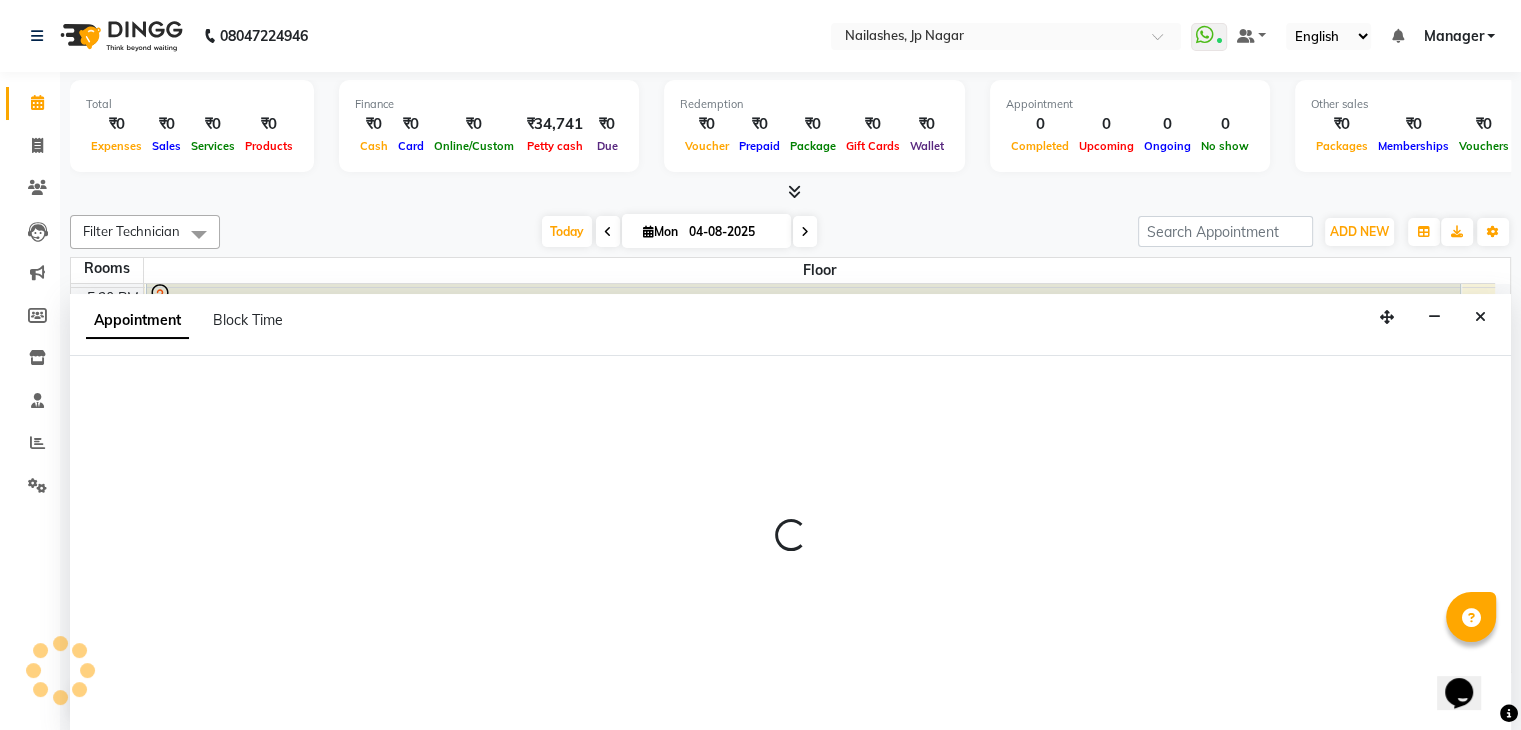 select on "600" 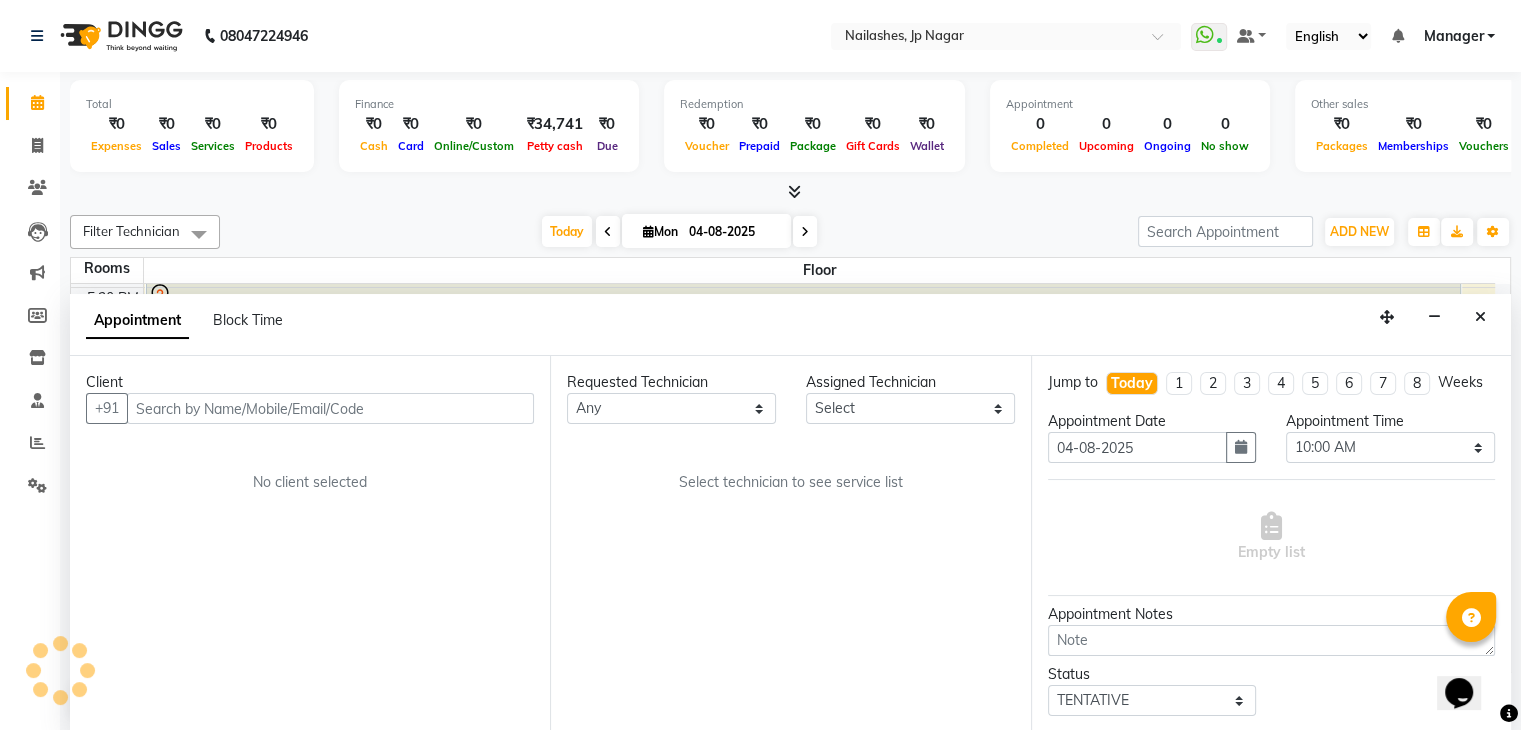 scroll, scrollTop: 1, scrollLeft: 0, axis: vertical 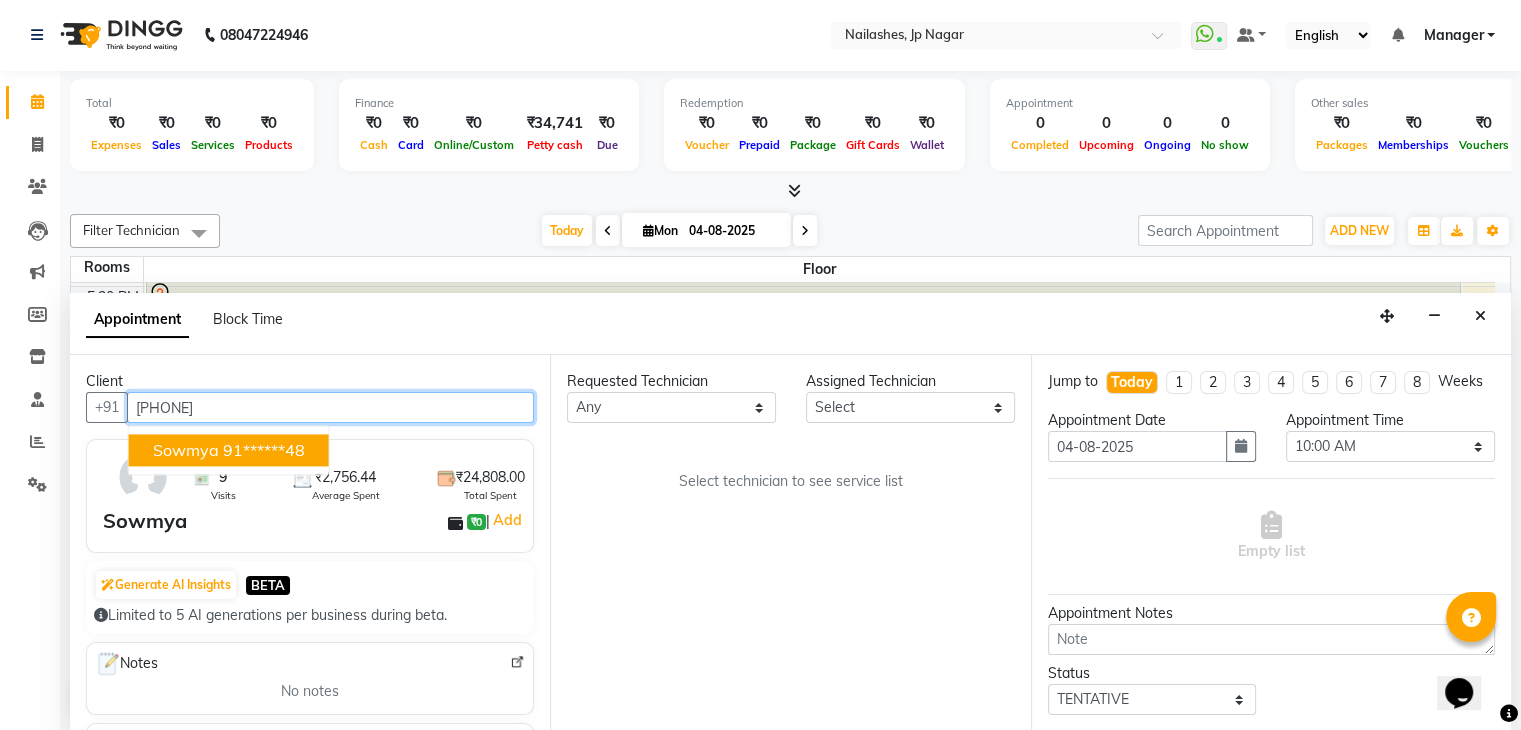 click on "91******48" at bounding box center (264, 451) 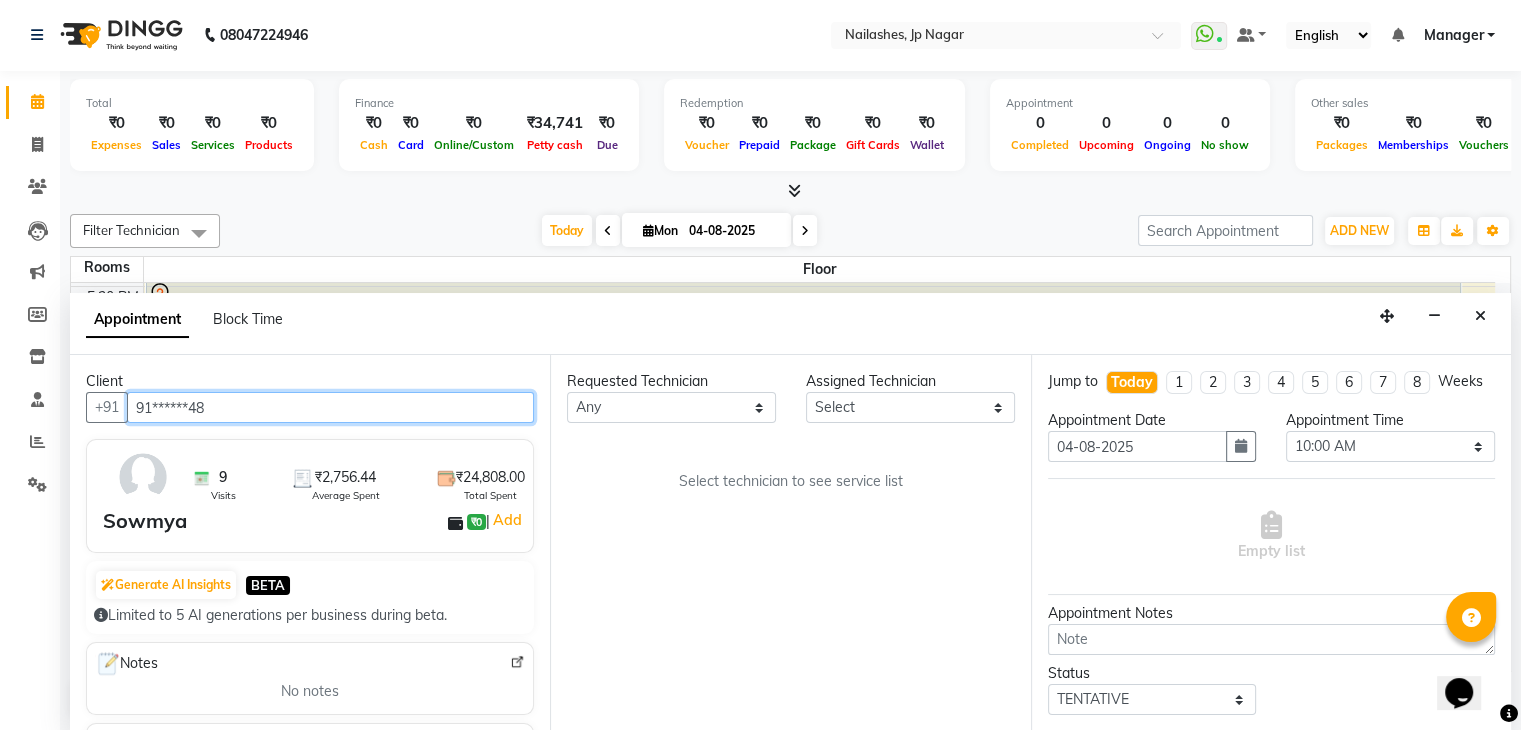 type on "91******48" 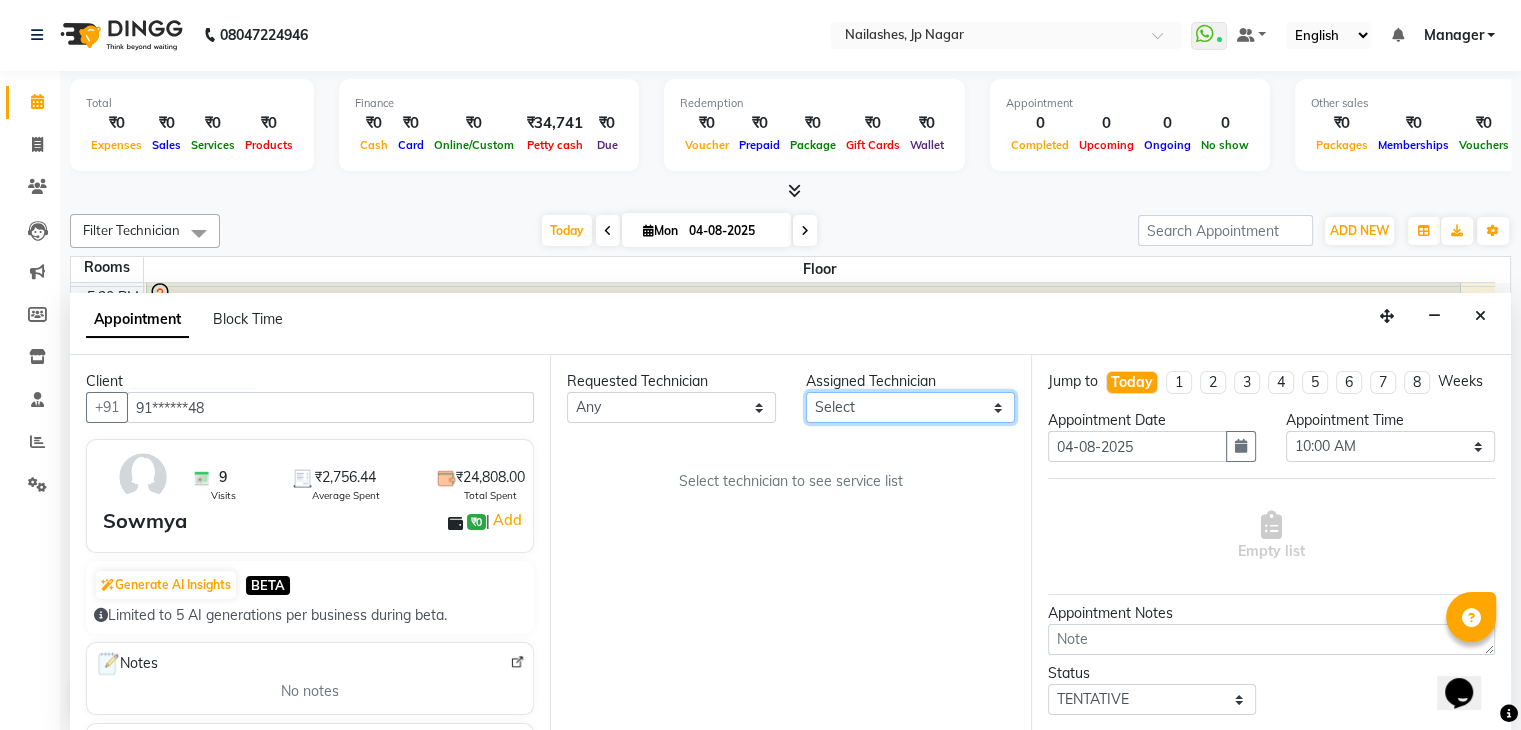 click on "Select Bhupendra Prince Rohit Sajan Salman Suma Suraj Vikas Vishal Lash Vishnu" at bounding box center (910, 407) 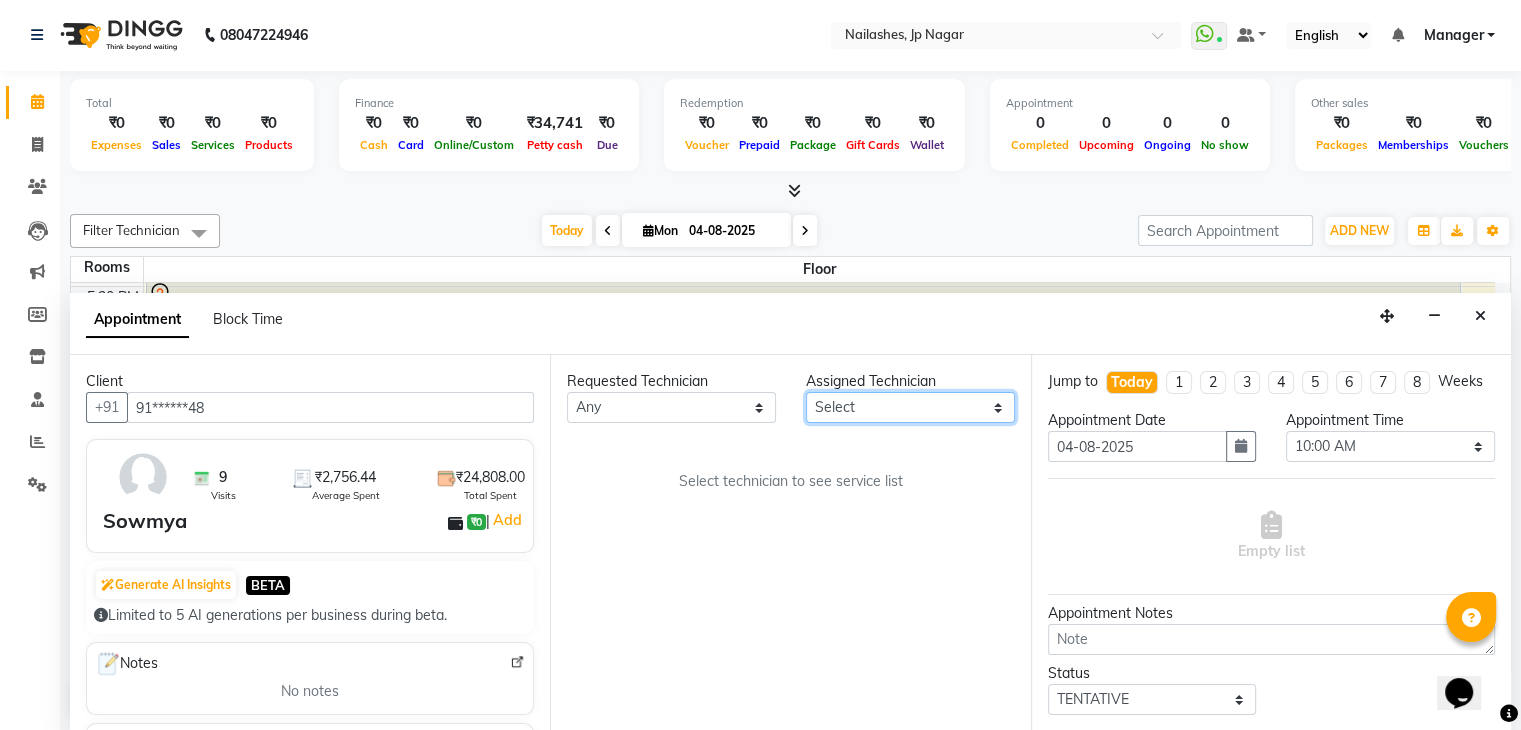 select on "80452" 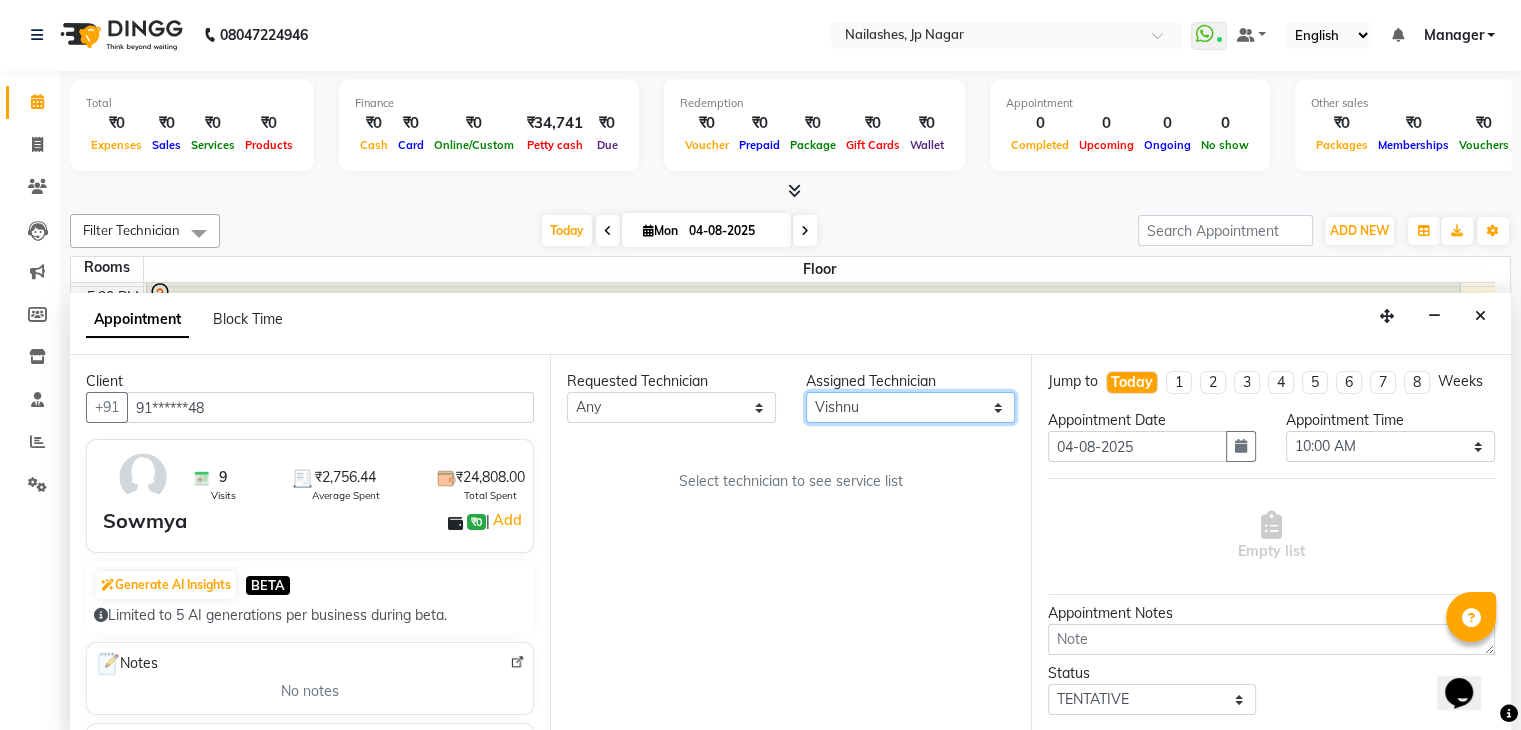 click on "Select Bhupendra Prince Rohit Sajan Salman Suma Suraj Vikas Vishal Lash Vishnu" at bounding box center [910, 407] 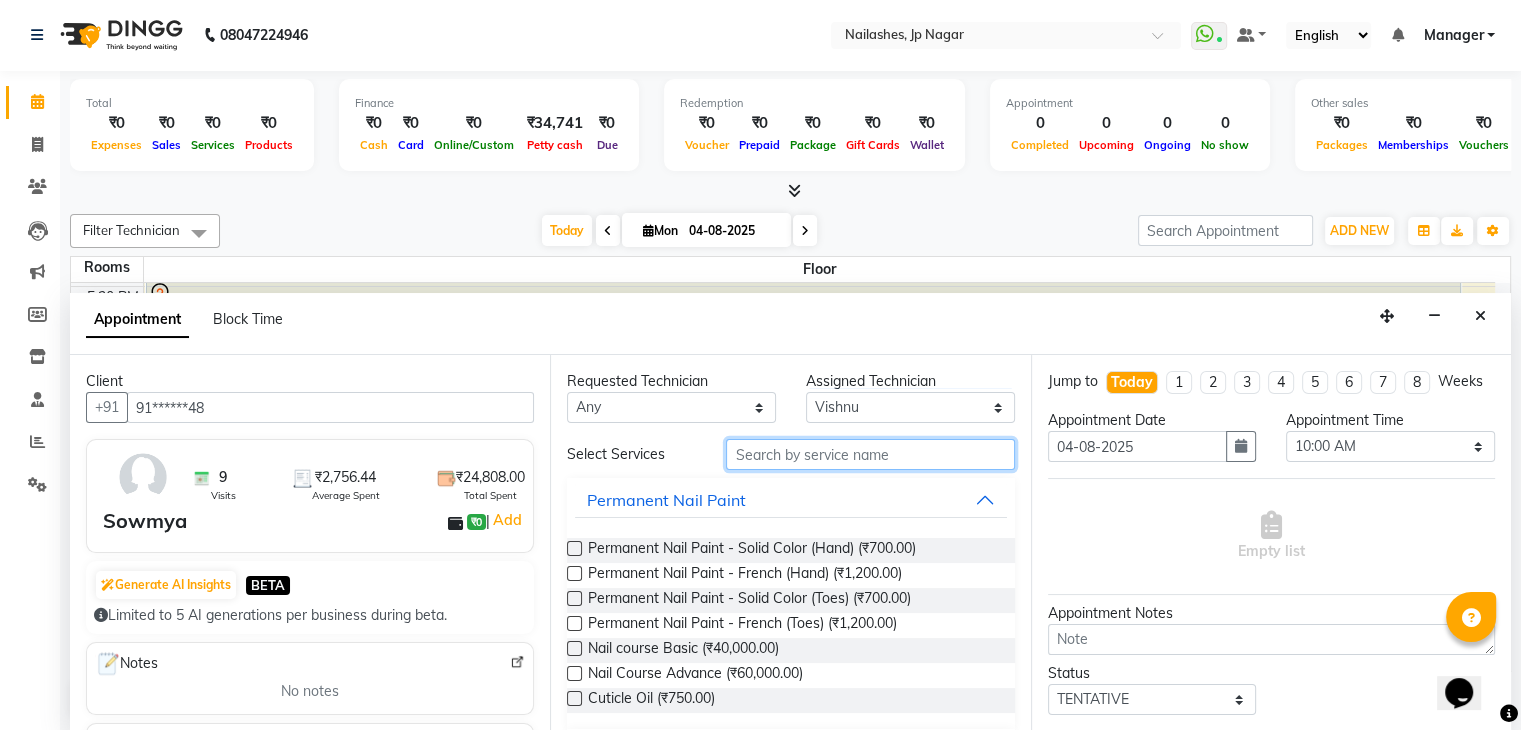 click at bounding box center (870, 454) 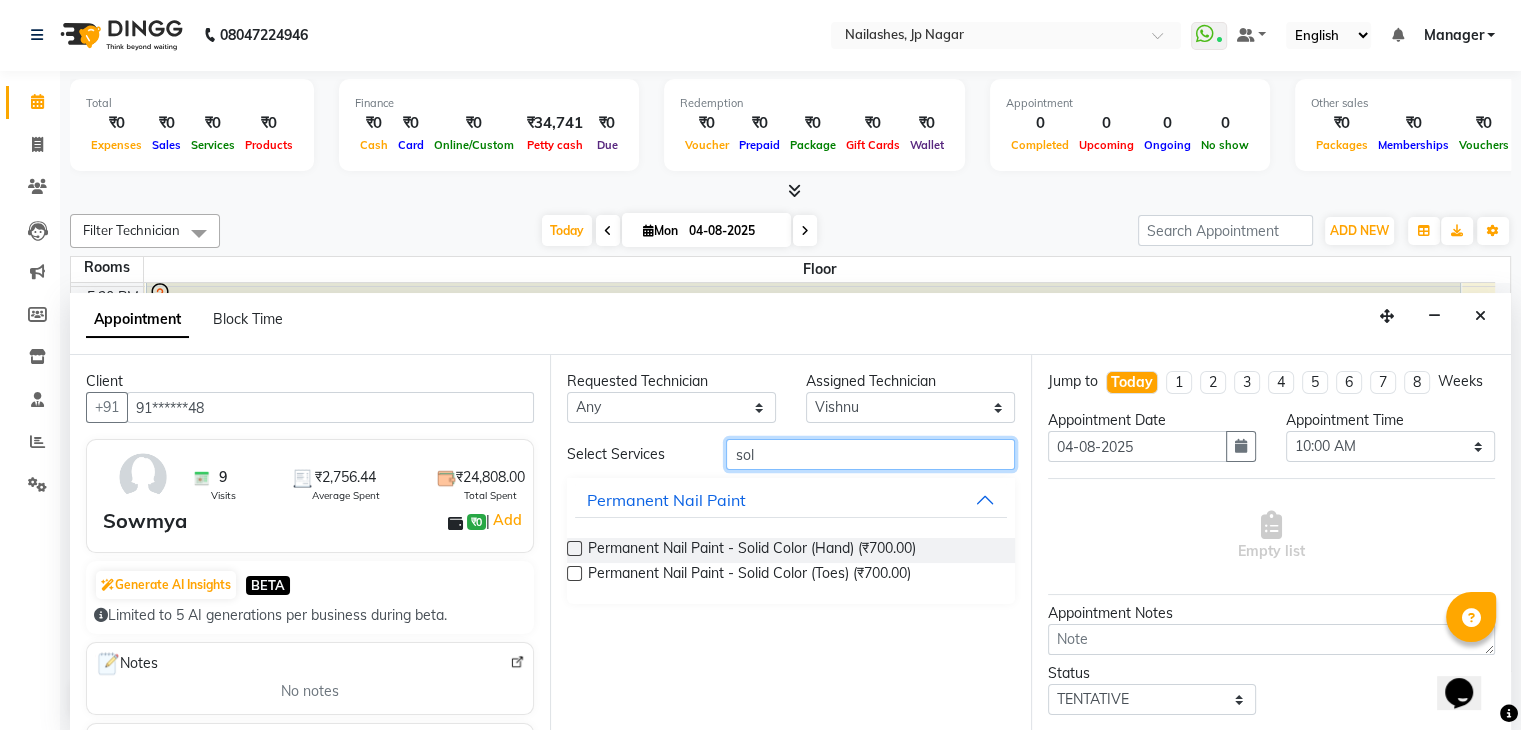 type on "sol" 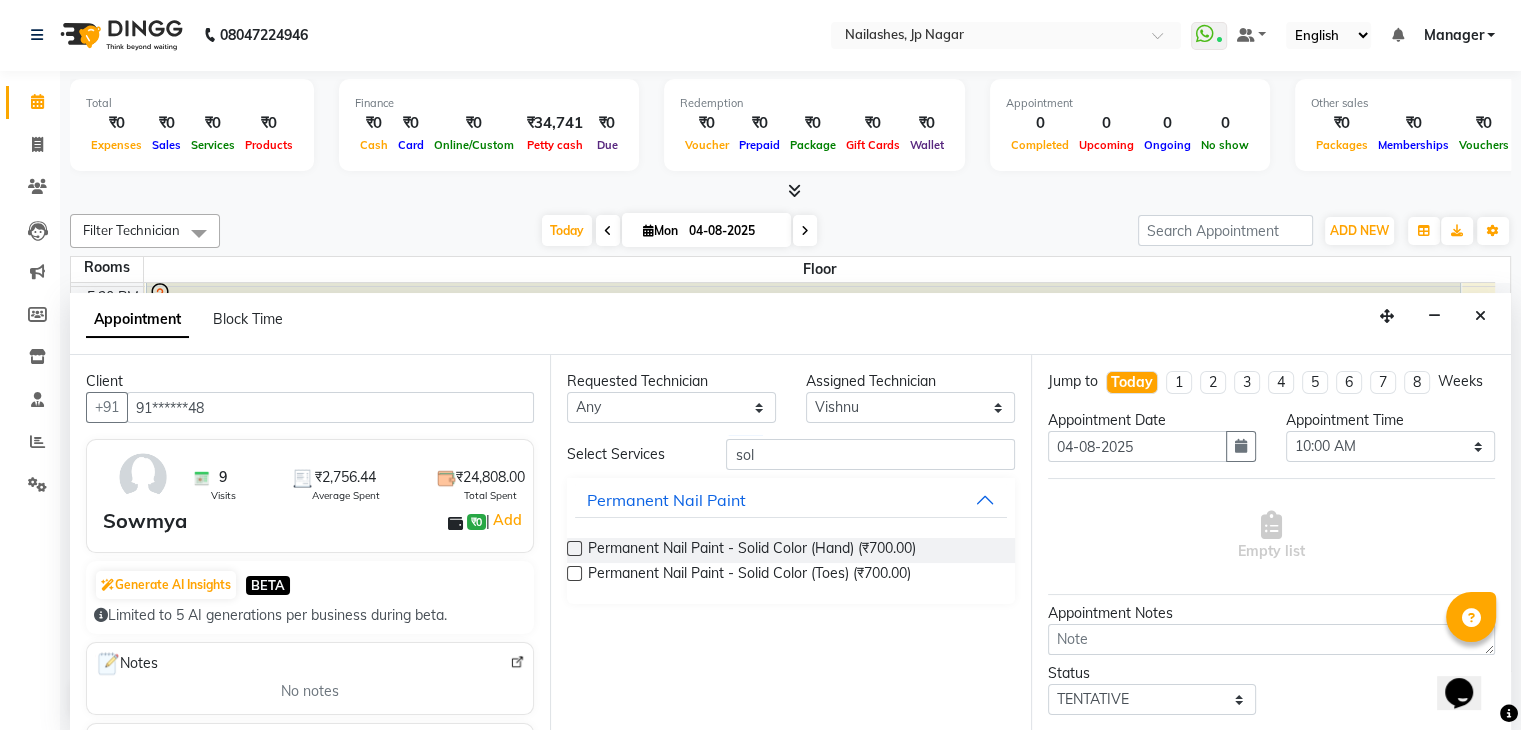 click at bounding box center [574, 548] 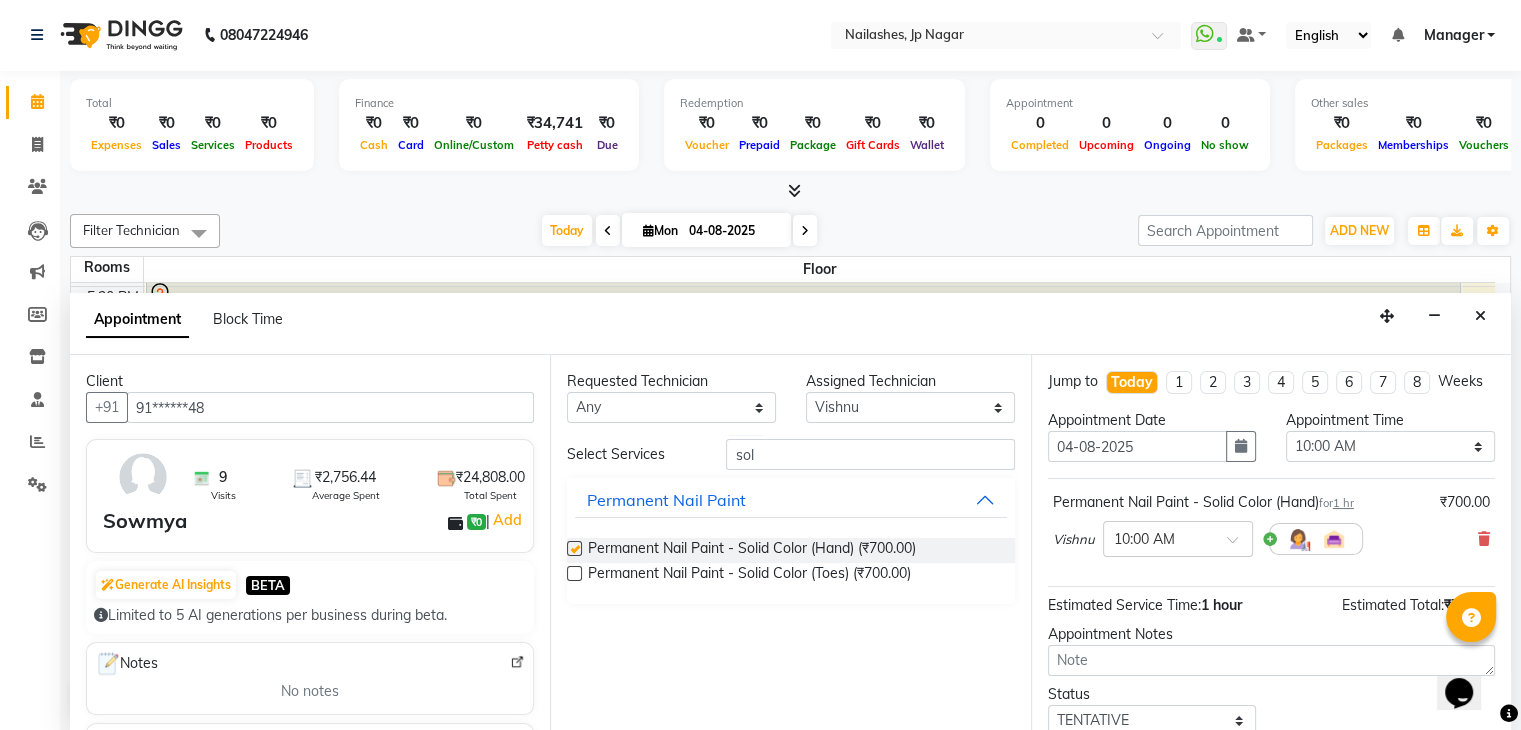 checkbox on "false" 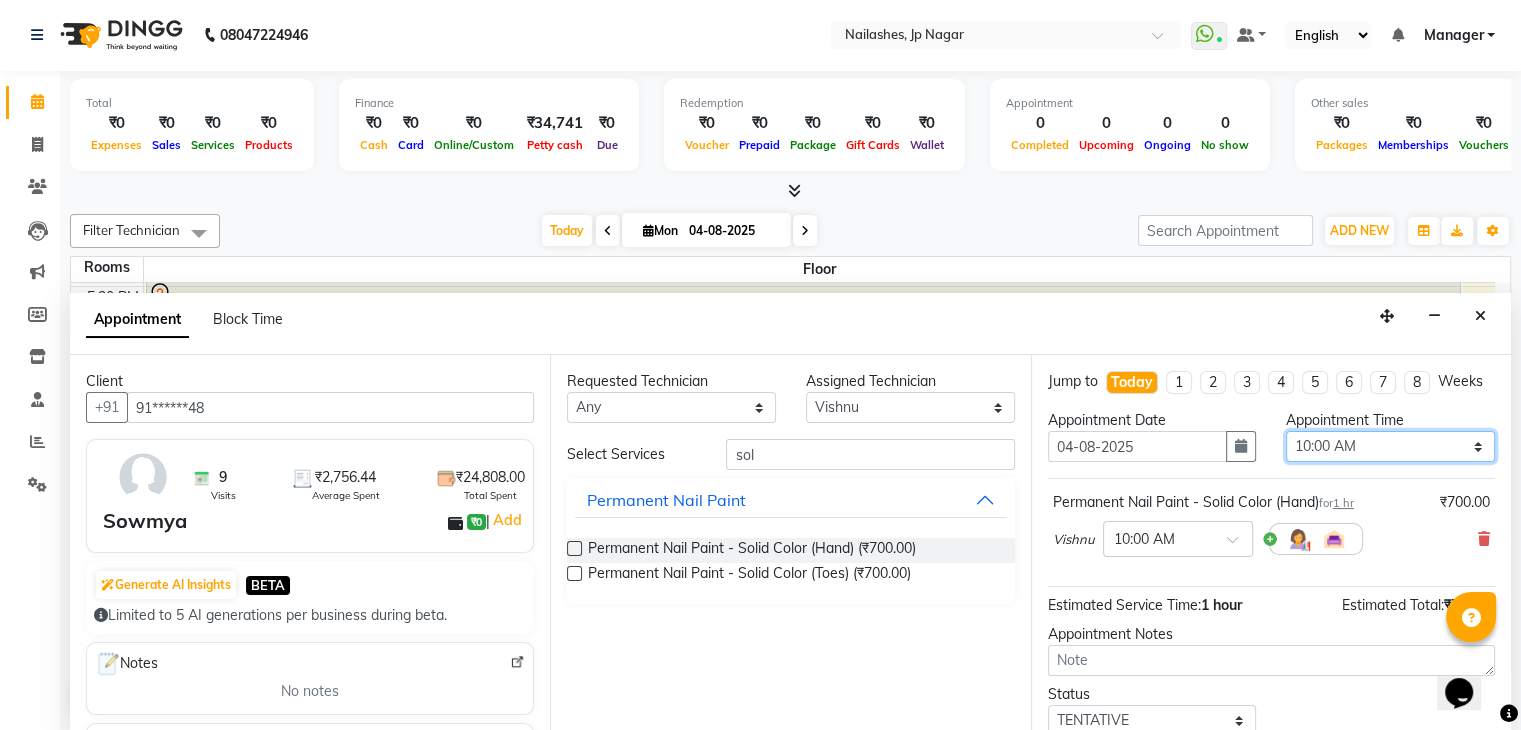 click on "Select 10:00 AM 10:15 AM 10:30 AM 10:45 AM 11:00 AM 11:15 AM 11:30 AM 11:45 AM 12:00 PM 12:15 PM 12:30 PM 12:45 PM 01:00 PM 01:15 PM 01:30 PM 01:45 PM 02:00 PM 02:15 PM 02:30 PM 02:45 PM 03:00 PM 03:15 PM 03:30 PM 03:45 PM 04:00 PM 04:15 PM 04:30 PM 04:45 PM 05:00 PM 05:15 PM 05:30 PM 05:45 PM 06:00 PM 06:15 PM 06:30 PM 06:45 PM 07:00 PM 07:15 PM 07:30 PM 07:45 PM 08:00 PM 08:15 PM 08:30 PM 08:45 PM 09:00 PM" at bounding box center [1390, 446] 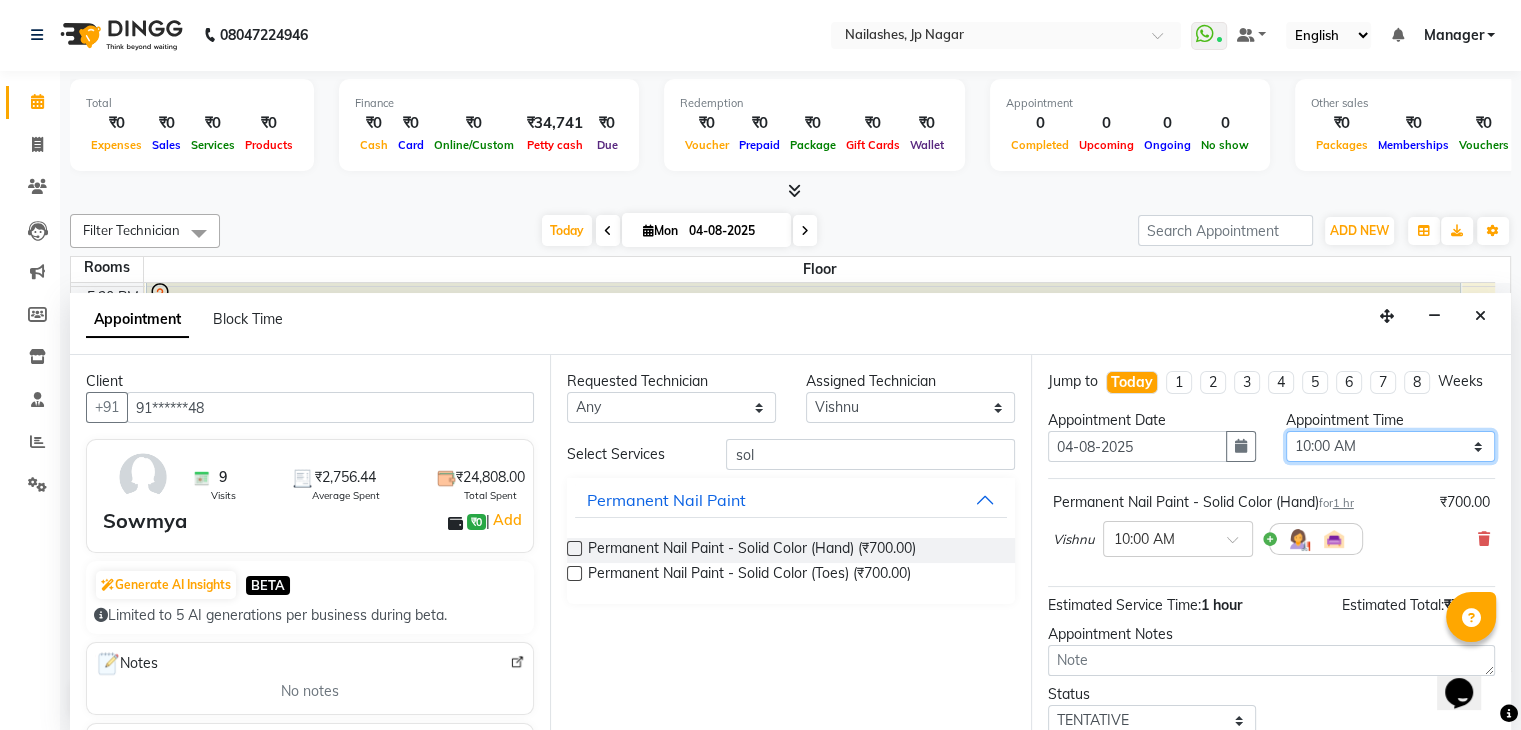 select on "1140" 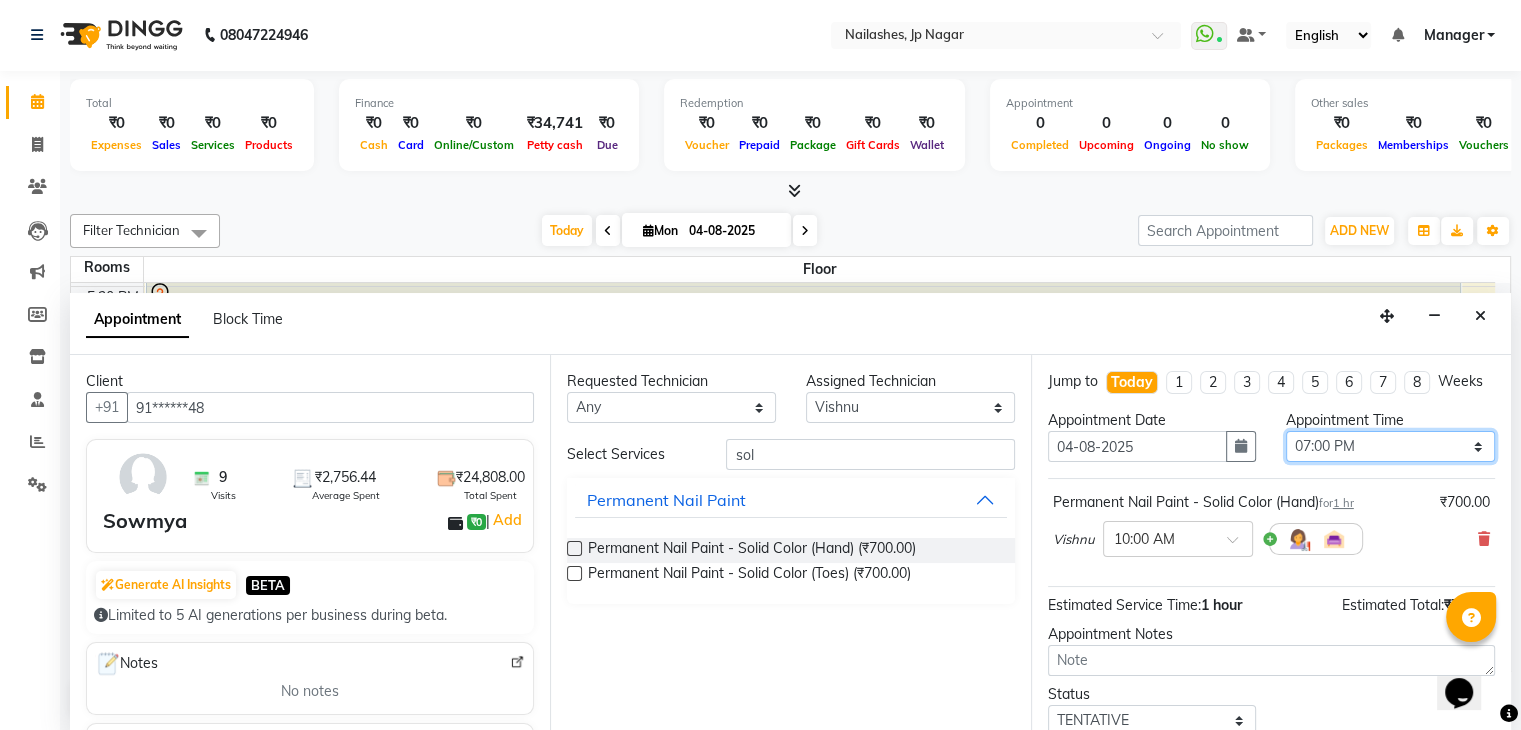 click on "Select 10:00 AM 10:15 AM 10:30 AM 10:45 AM 11:00 AM 11:15 AM 11:30 AM 11:45 AM 12:00 PM 12:15 PM 12:30 PM 12:45 PM 01:00 PM 01:15 PM 01:30 PM 01:45 PM 02:00 PM 02:15 PM 02:30 PM 02:45 PM 03:00 PM 03:15 PM 03:30 PM 03:45 PM 04:00 PM 04:15 PM 04:30 PM 04:45 PM 05:00 PM 05:15 PM 05:30 PM 05:45 PM 06:00 PM 06:15 PM 06:30 PM 06:45 PM 07:00 PM 07:15 PM 07:30 PM 07:45 PM 08:00 PM 08:15 PM 08:30 PM 08:45 PM 09:00 PM" at bounding box center [1390, 446] 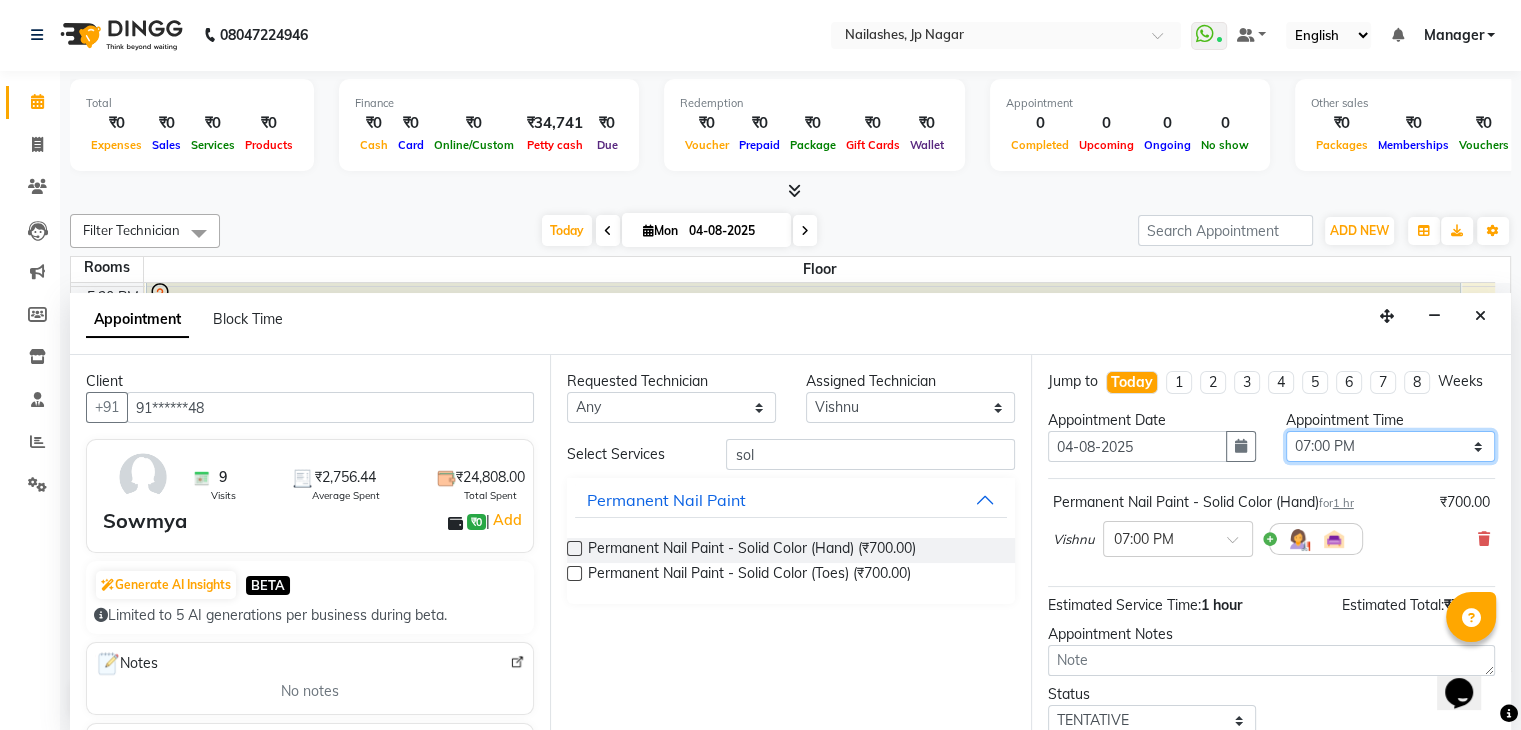 scroll, scrollTop: 149, scrollLeft: 0, axis: vertical 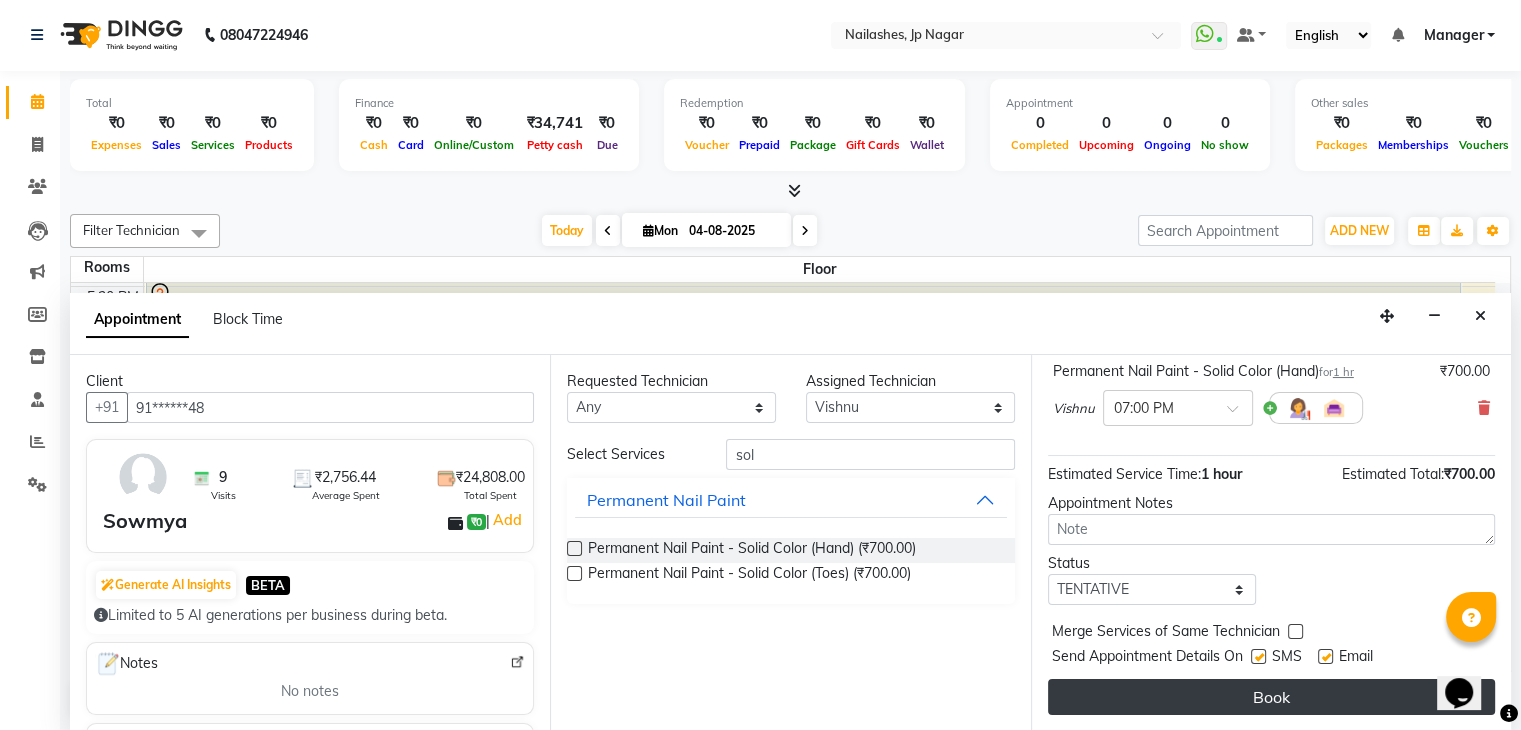 click on "Book" at bounding box center (1271, 697) 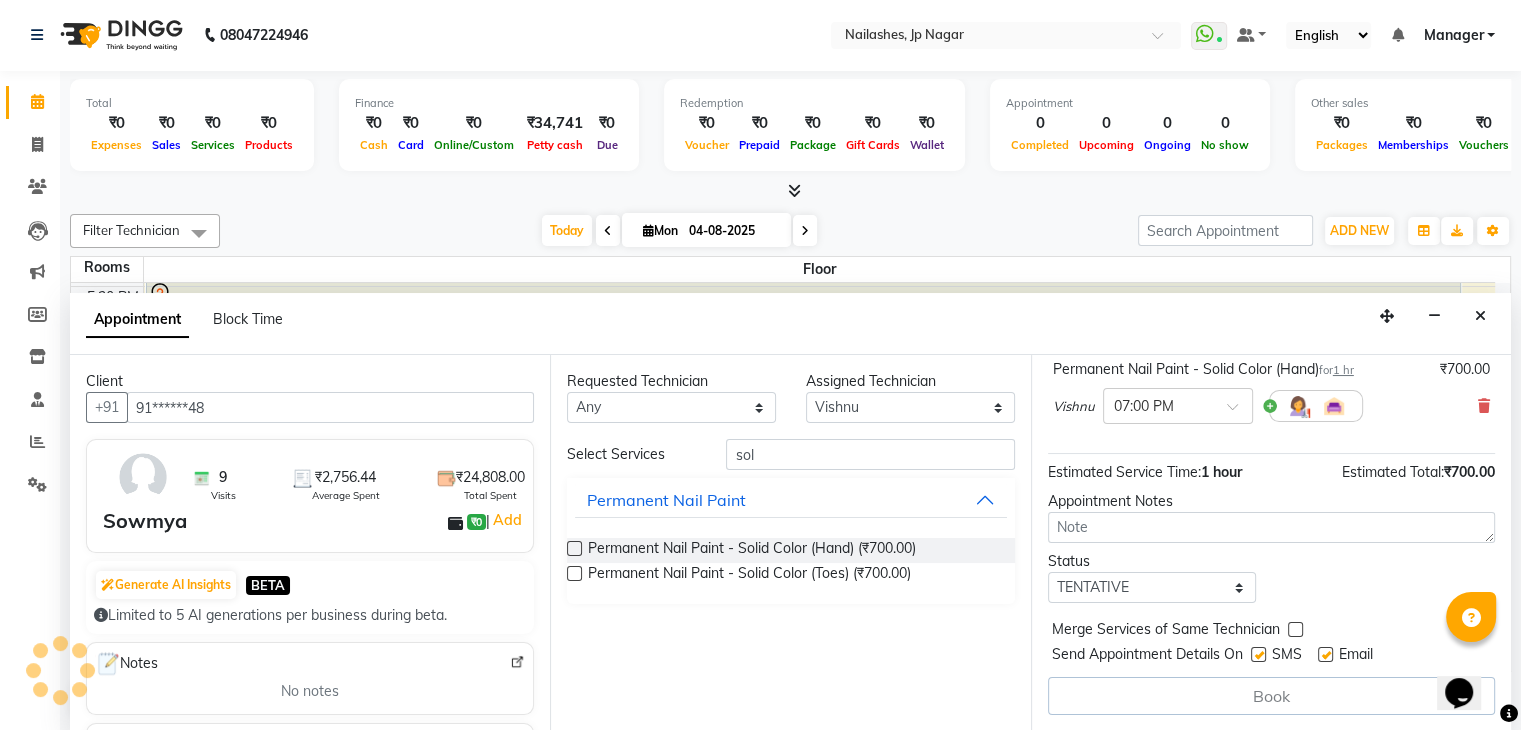 scroll, scrollTop: 151, scrollLeft: 0, axis: vertical 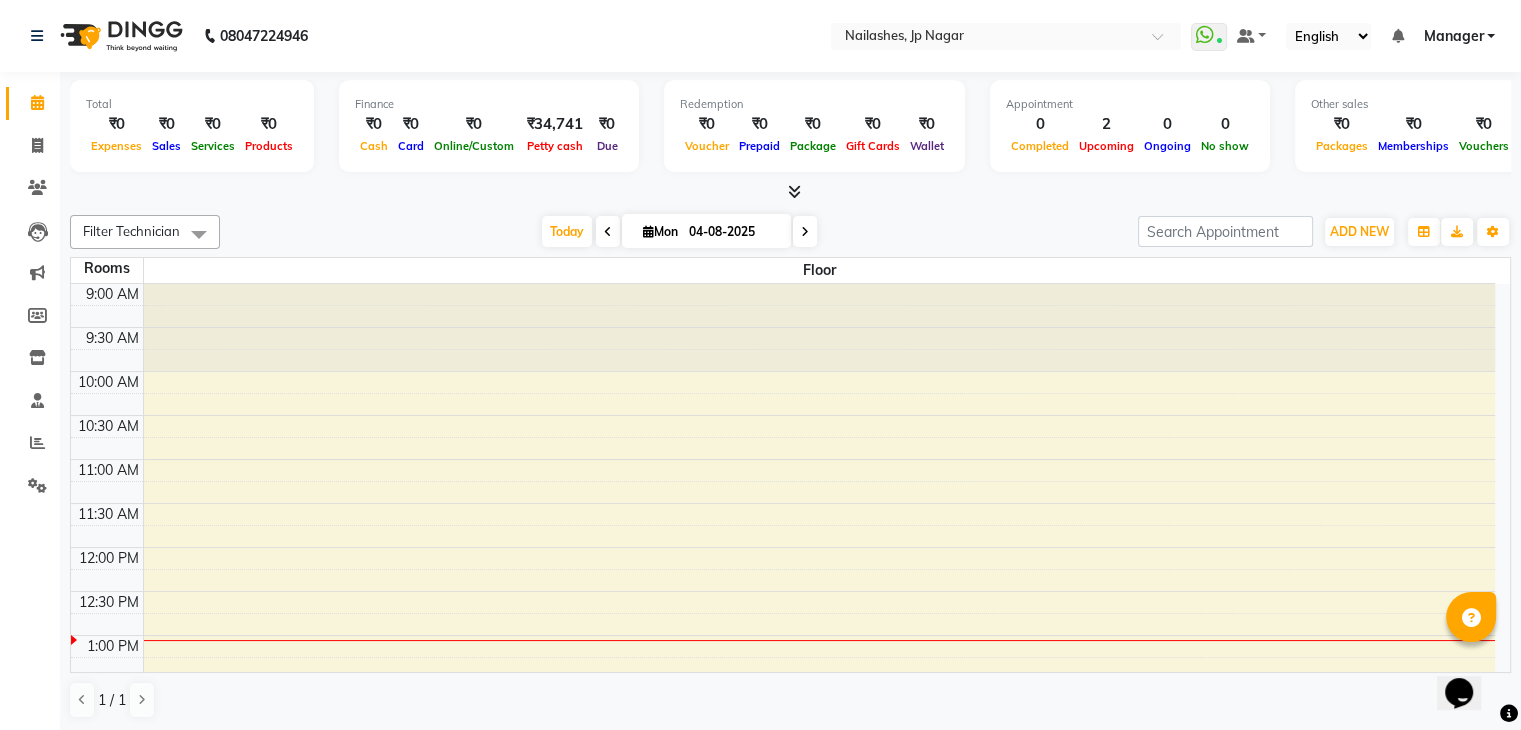 click at bounding box center [794, 191] 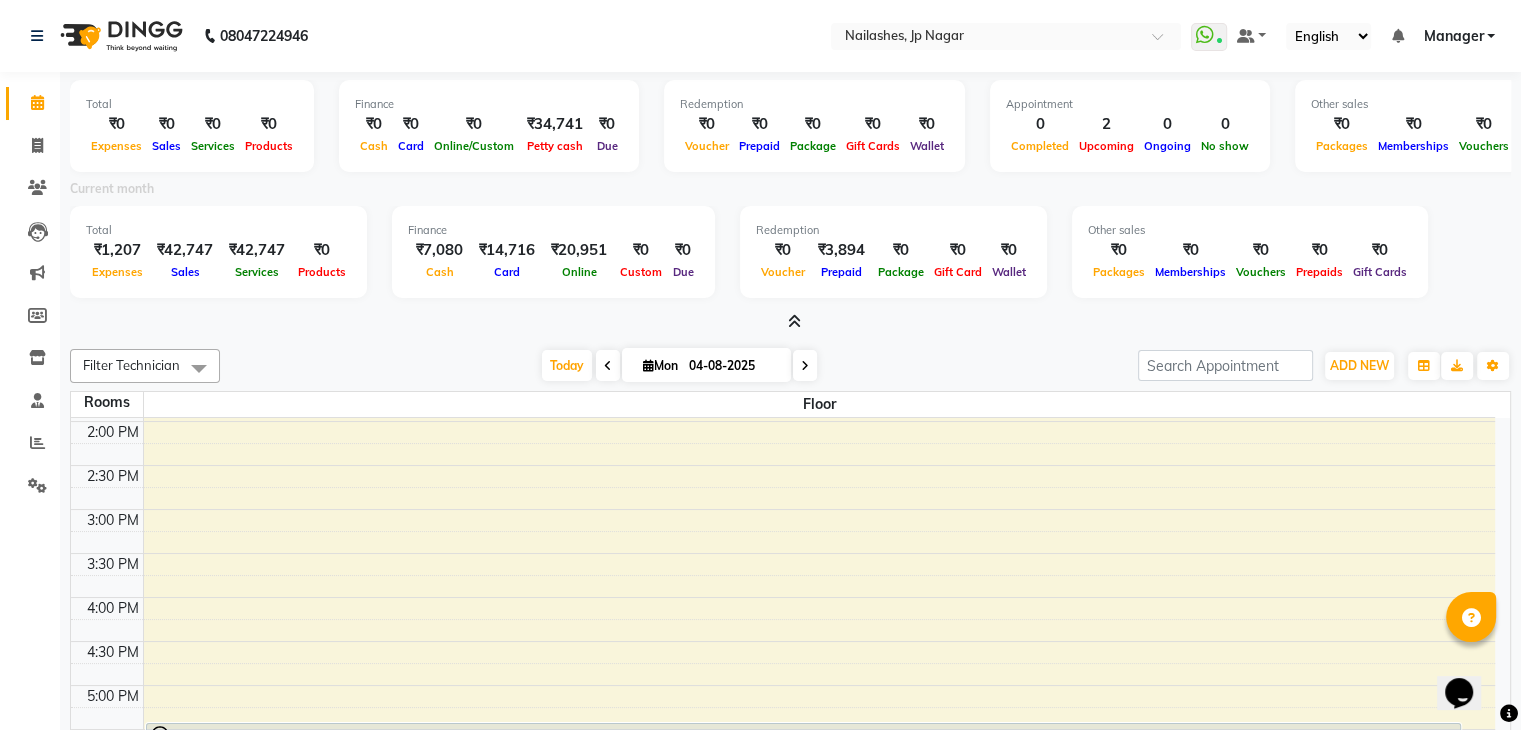 scroll, scrollTop: 744, scrollLeft: 0, axis: vertical 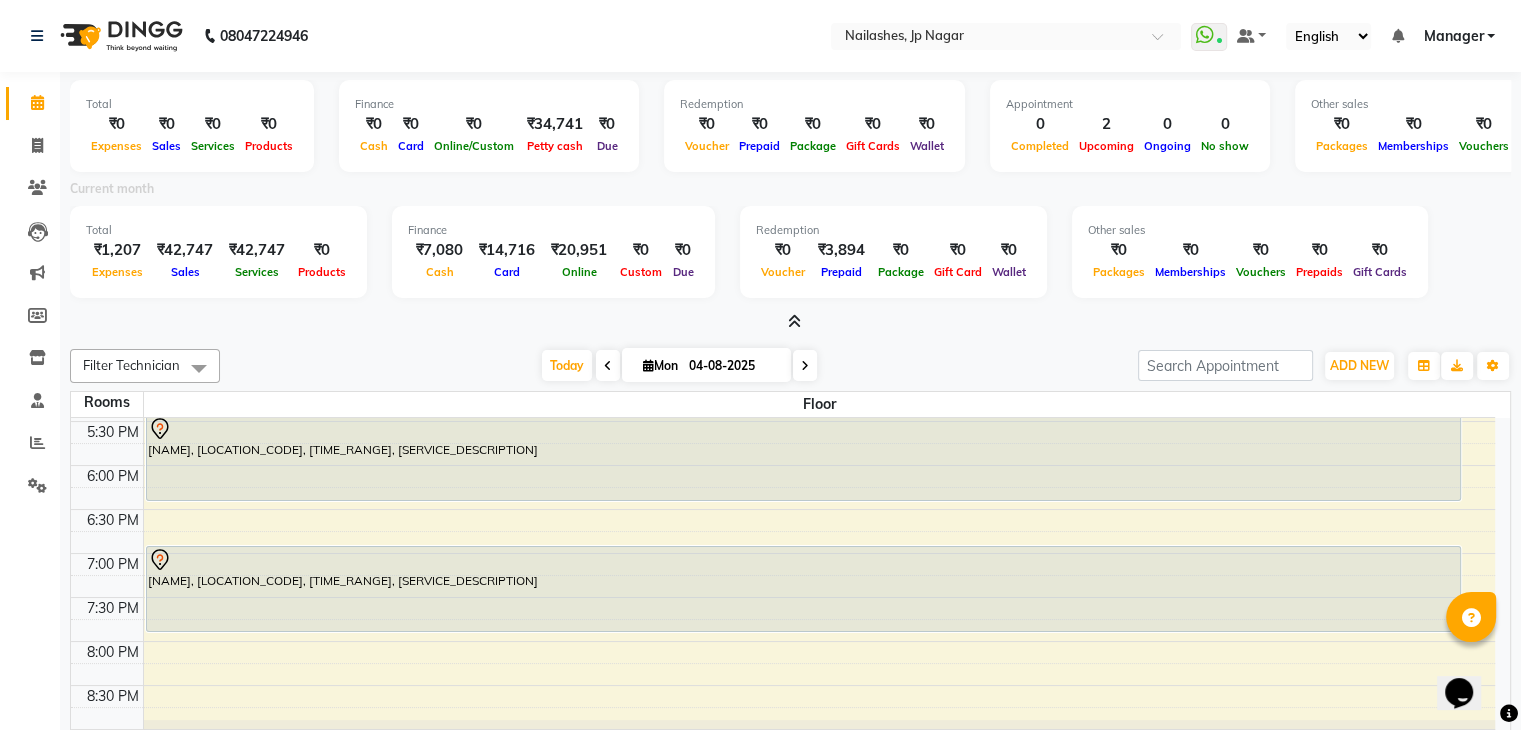 click at bounding box center [794, 321] 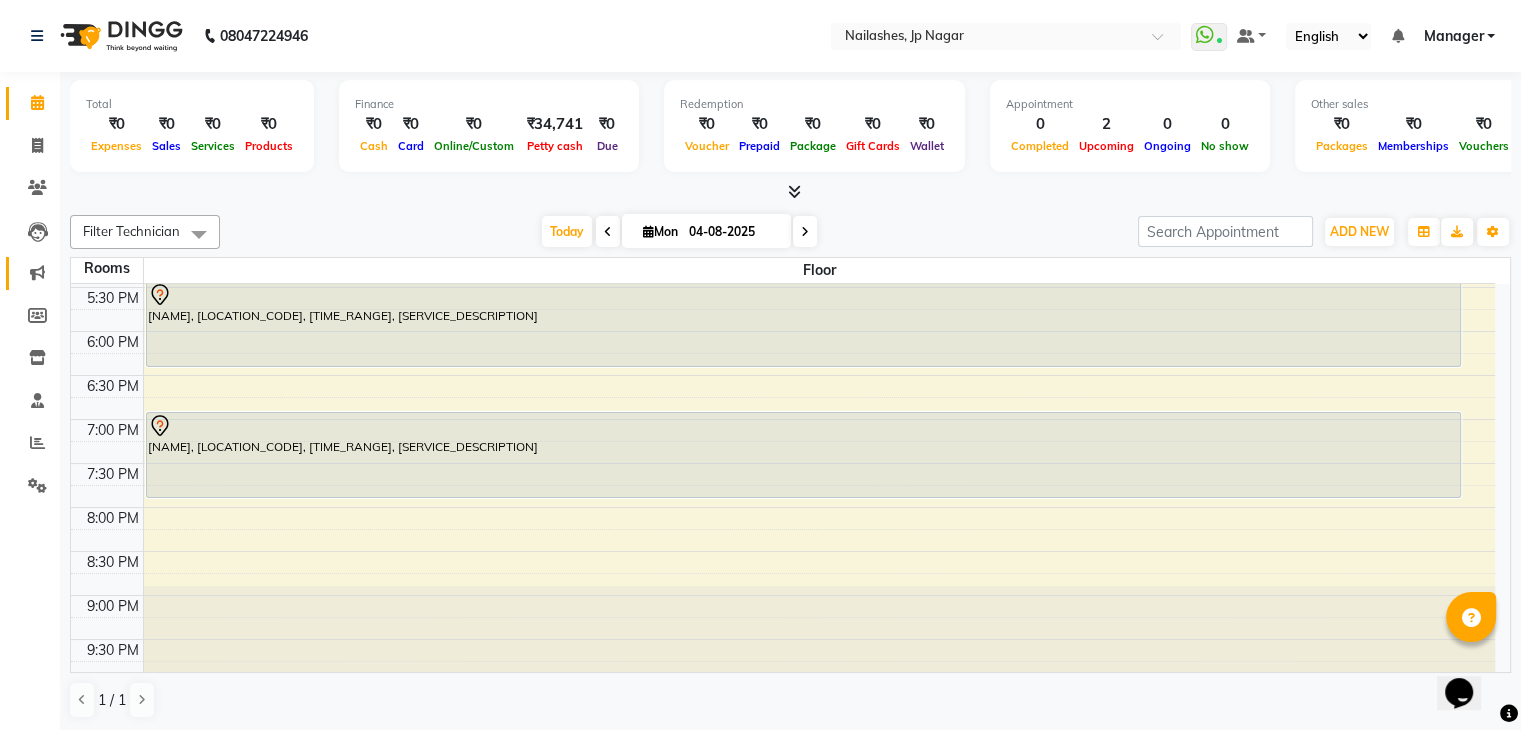click on "Marketing" 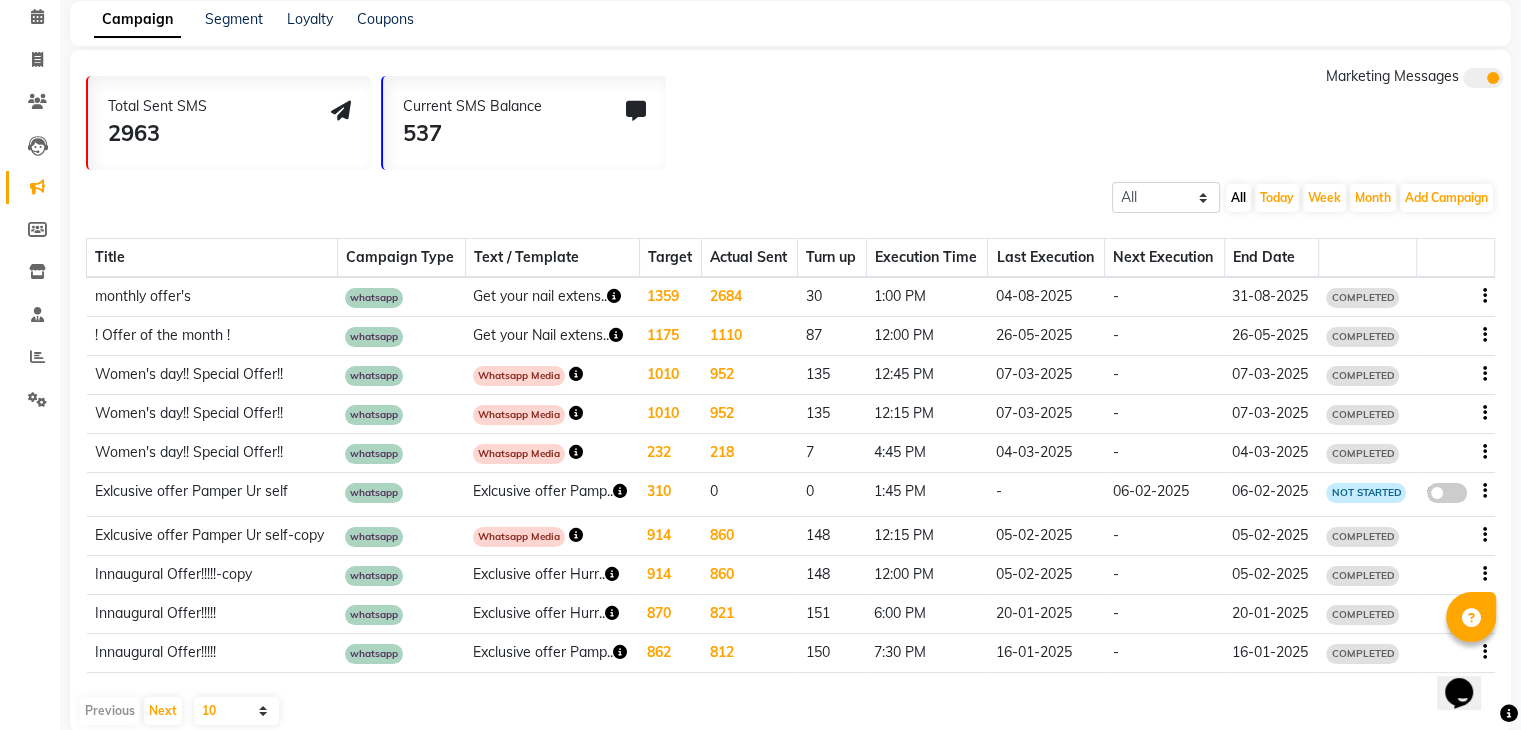 scroll, scrollTop: 87, scrollLeft: 0, axis: vertical 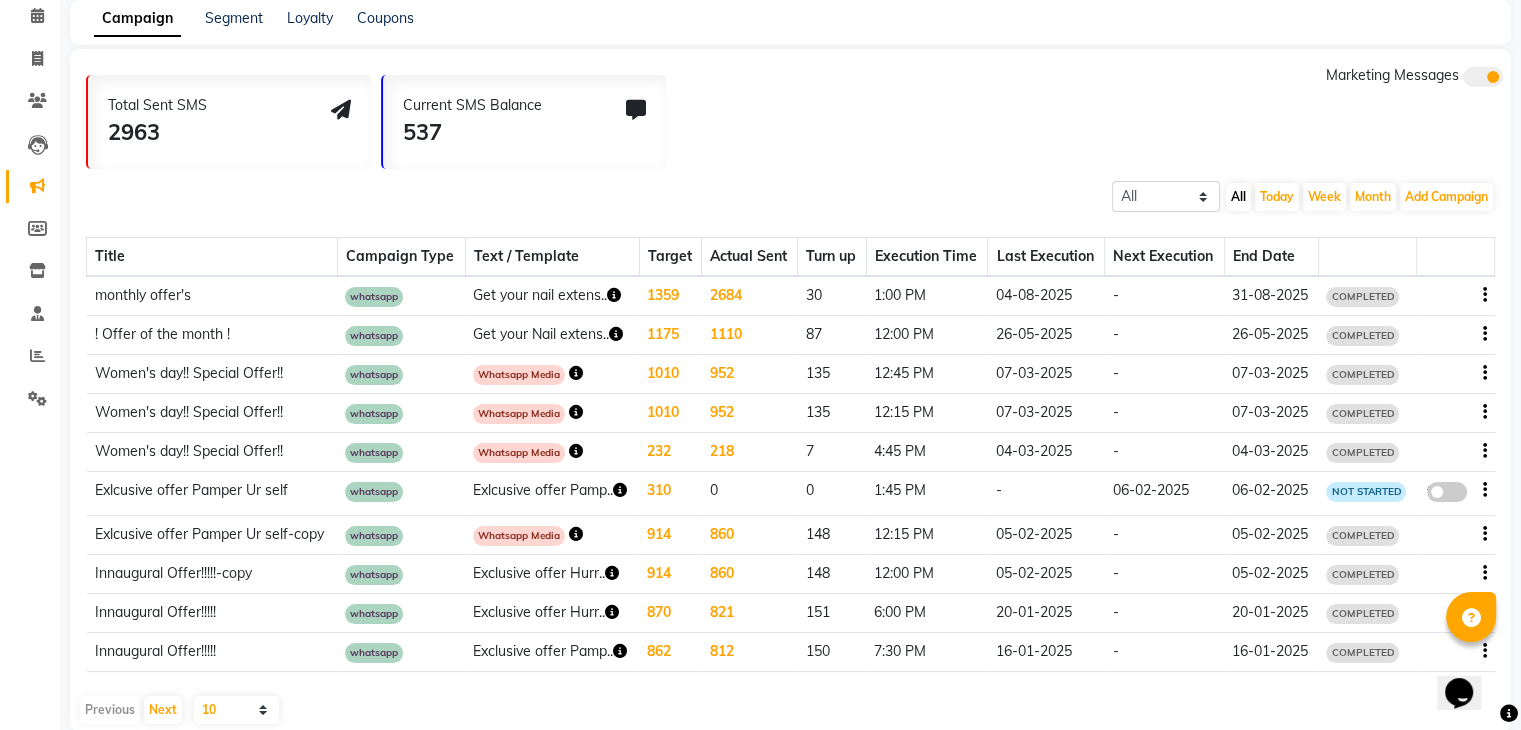 click 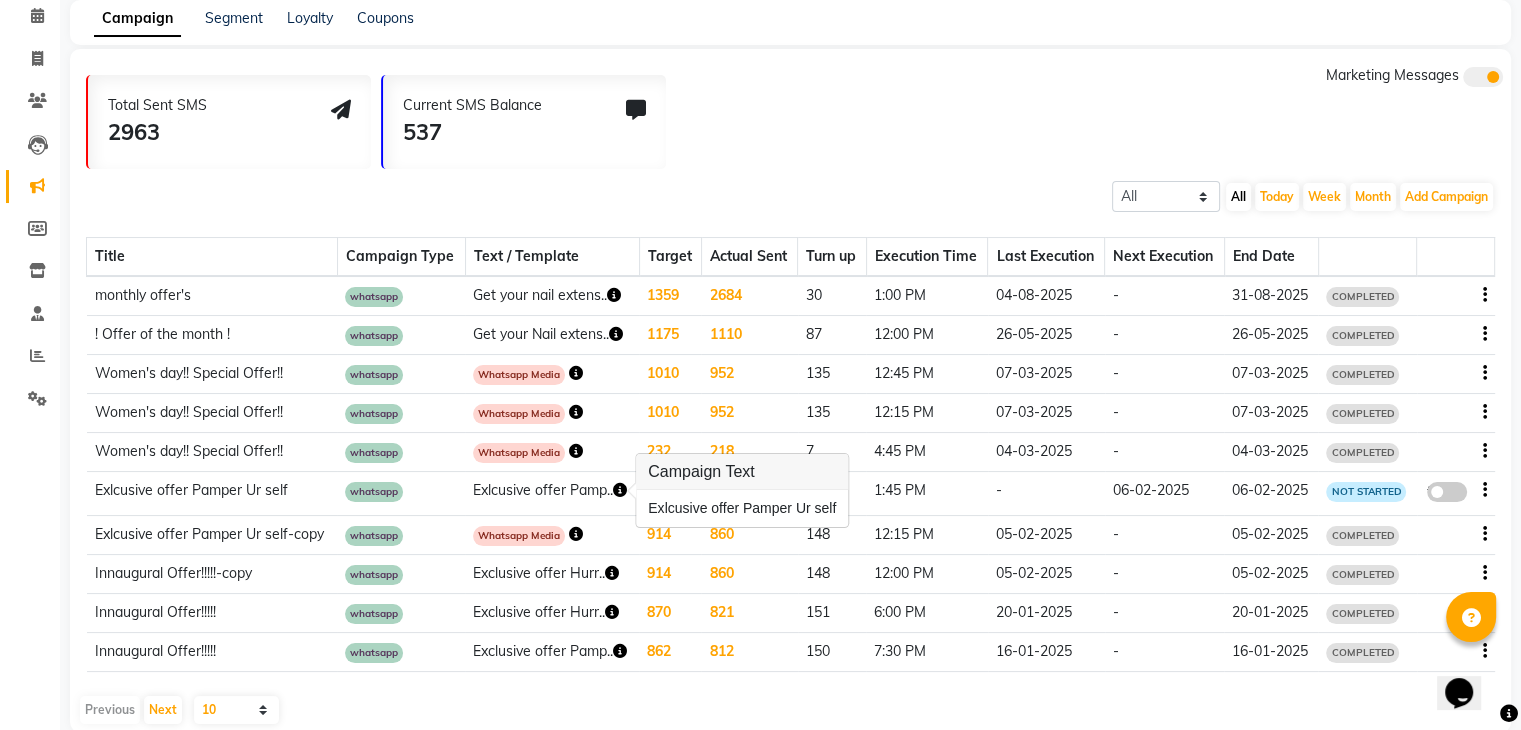 click on "Total Sent SMS 2963 Current SMS Balance 537 Marketing Messages All Scheduled Completed All Today Week Month  Add Campaign  SMS Campaign Email Campaign WhatsApp (Direct) Title Campaign Type Text / Template Target Actual Sent Turn up Execution Time Last Execution Next Execution End Date monthly offer's whatsapp  Get your nail extens..  1359 2684 30 1:00 PM  04-08-2025  - 31-08-2025 COMPLETED ! Offer of the month ! whatsapp  Get your Nail extens..  1175 1110 87 12:00 PM  26-05-2025  - 26-05-2025 COMPLETED Women's day!! Special Offer!! whatsapp Whatsapp Media 1010 952 135 12:45 PM  07-03-2025  - 07-03-2025 COMPLETED Women's day!! Special Offer!! whatsapp Whatsapp Media 1010 952 135 12:15 PM  07-03-2025  - 07-03-2025 COMPLETED Women's day!! Special Offer!! whatsapp Whatsapp Media 232 218 7 4:45 PM  04-03-2025  - 04-03-2025 COMPLETED Exlcusive offer Pamper Ur self whatsapp  Exlcusive offer Pamp..  310 0 0 1:45 PM -  06-02-2025  06-02-2025 NOT STARTED  false  Exlcusive offer Pamper Ur self-copy whatsapp 914 860 148" 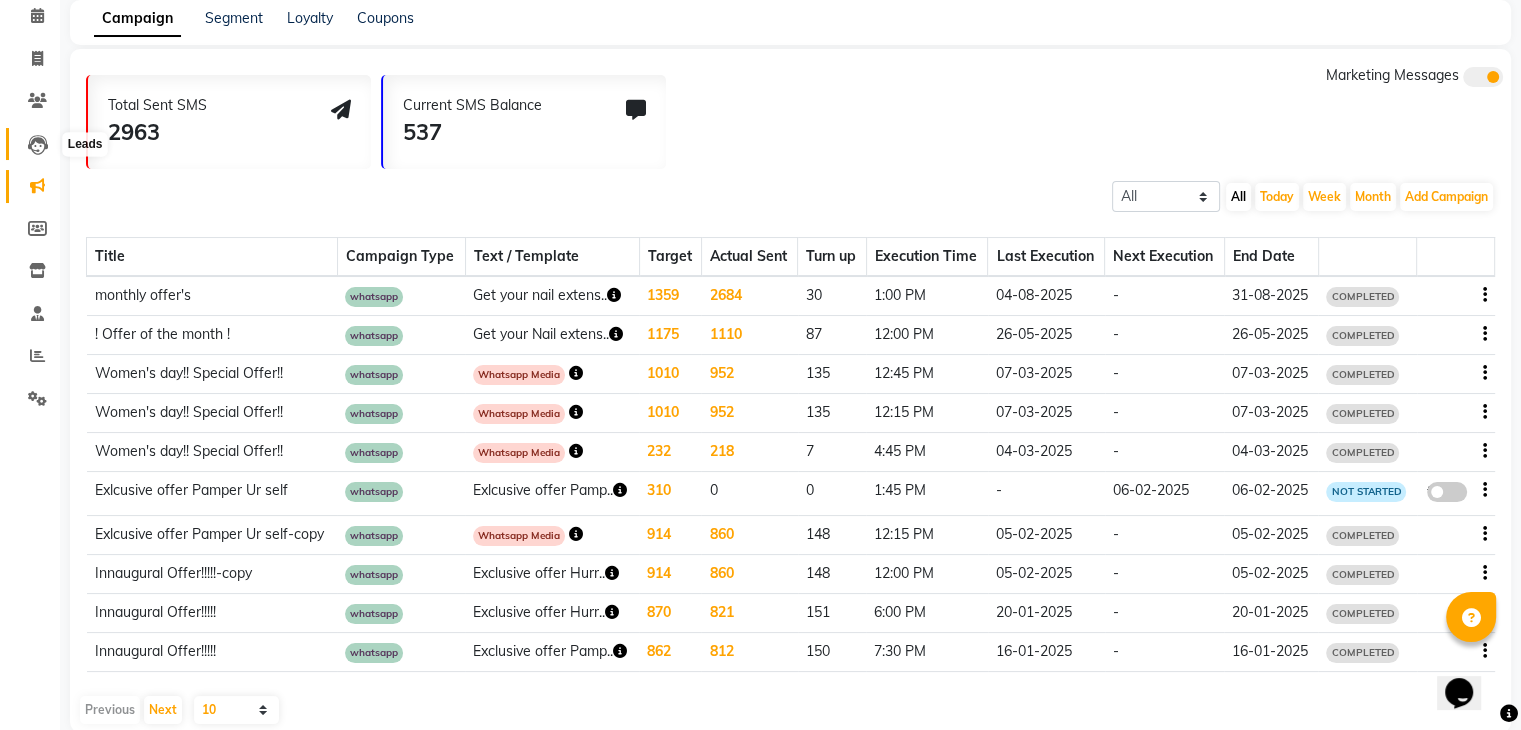 scroll, scrollTop: 0, scrollLeft: 0, axis: both 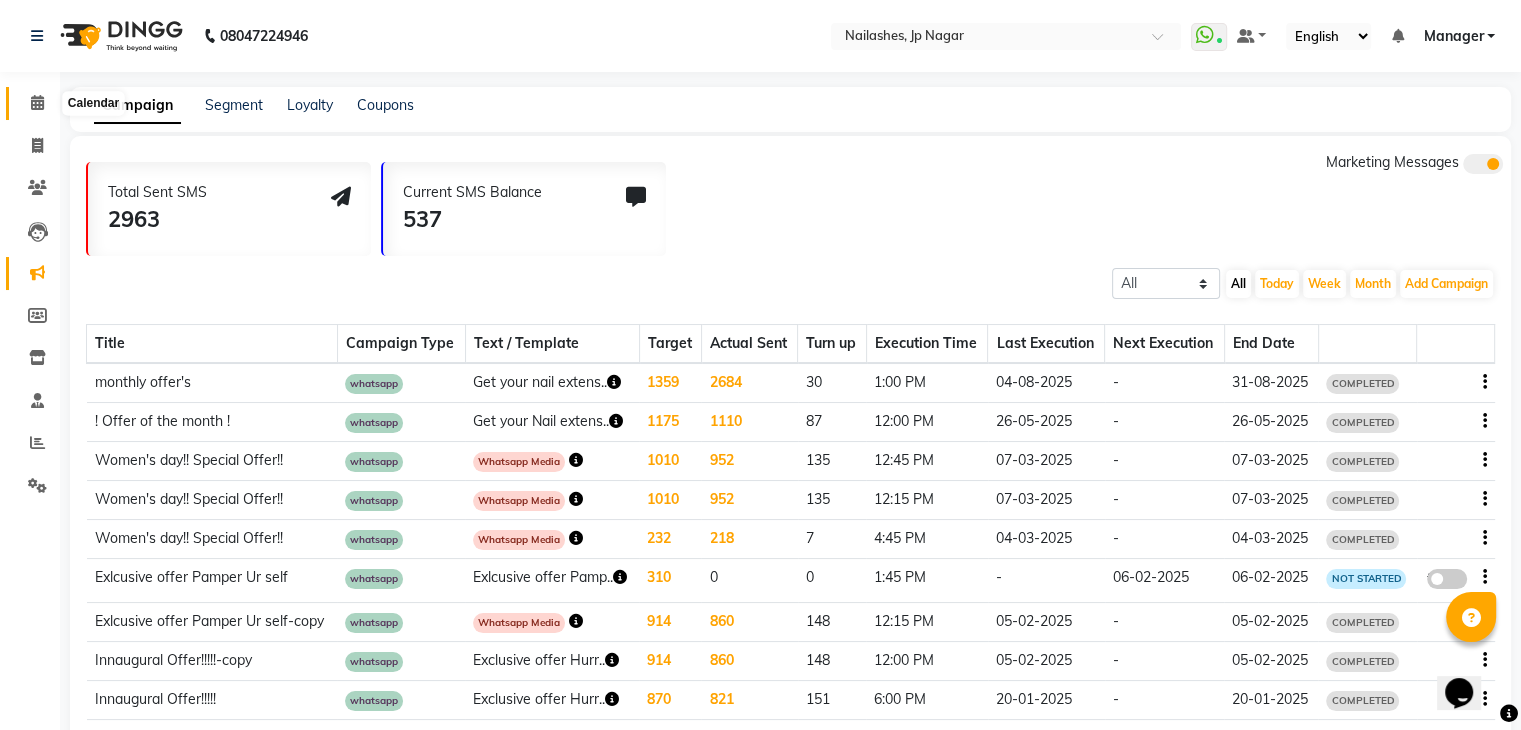 click 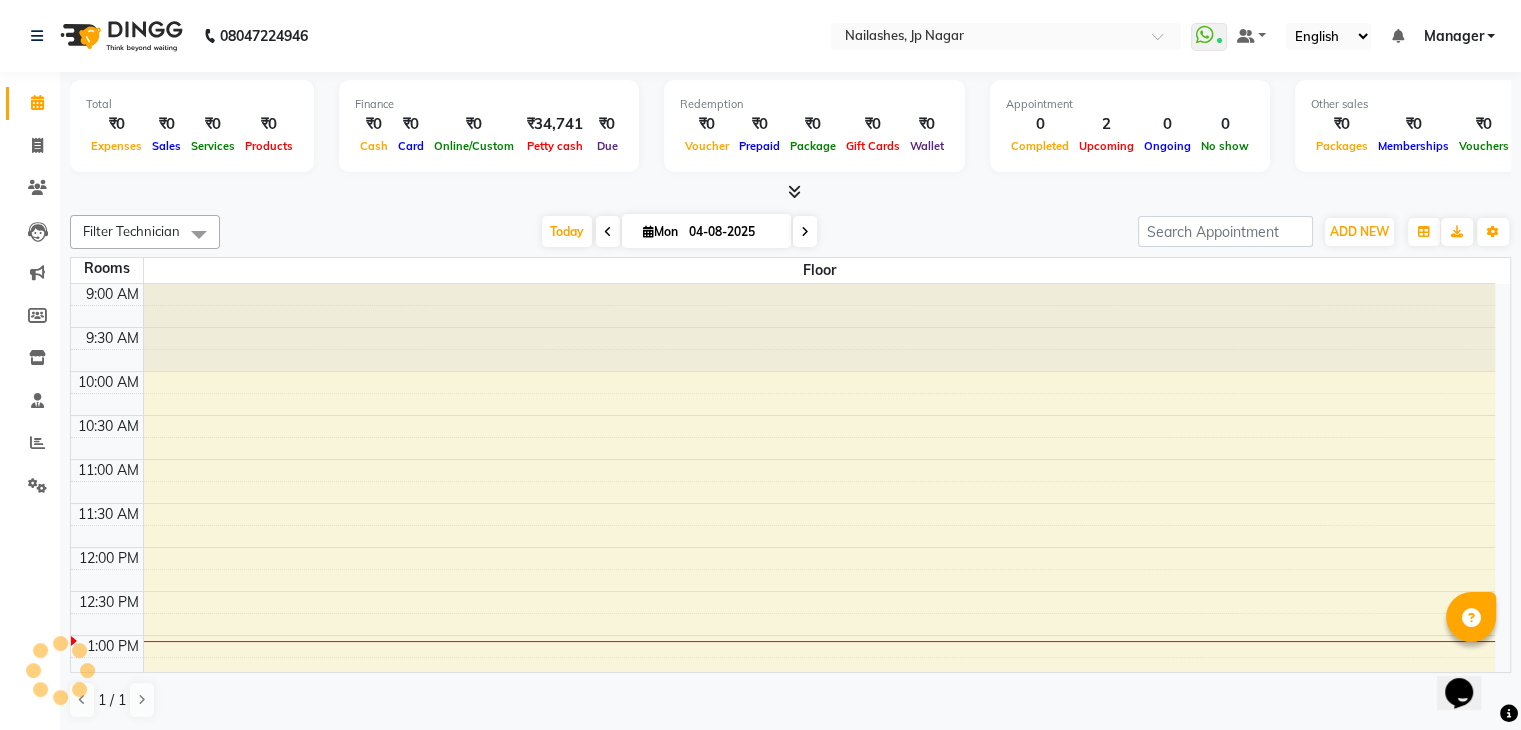 scroll, scrollTop: 0, scrollLeft: 0, axis: both 